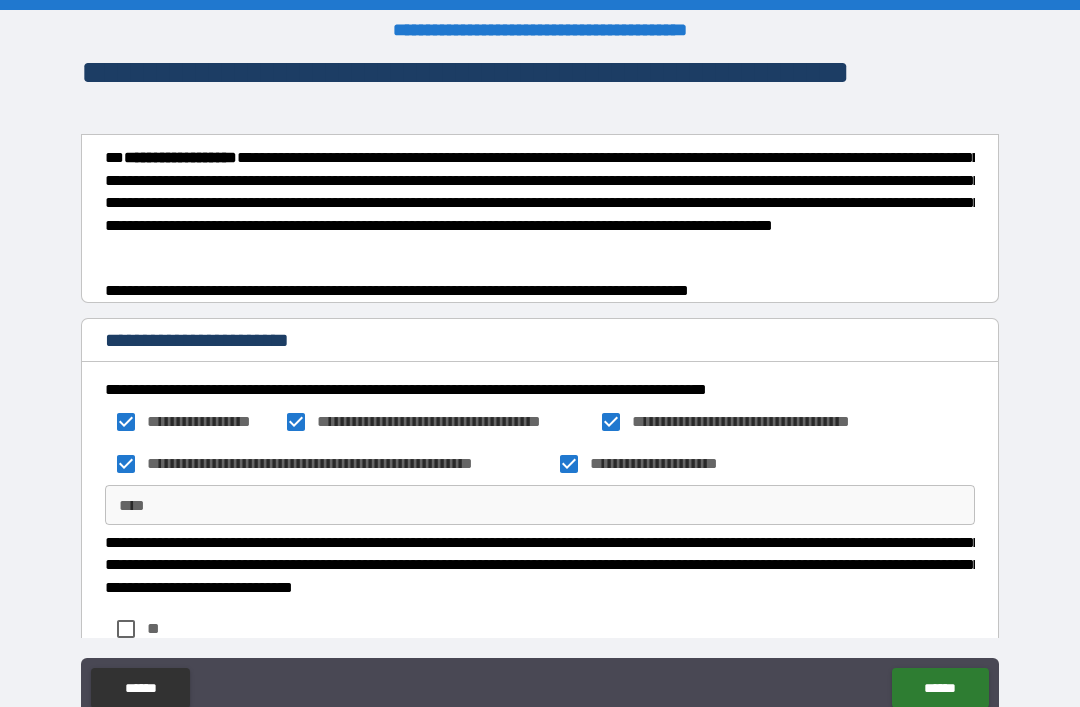 scroll, scrollTop: 0, scrollLeft: 0, axis: both 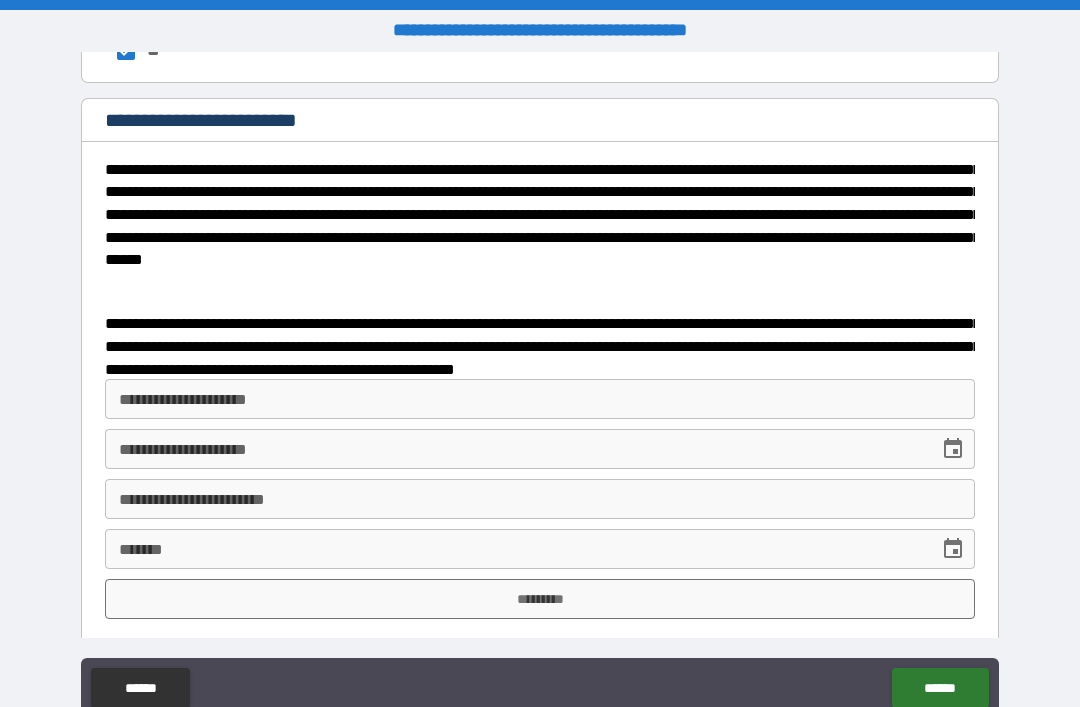 click on "**********" at bounding box center [540, 399] 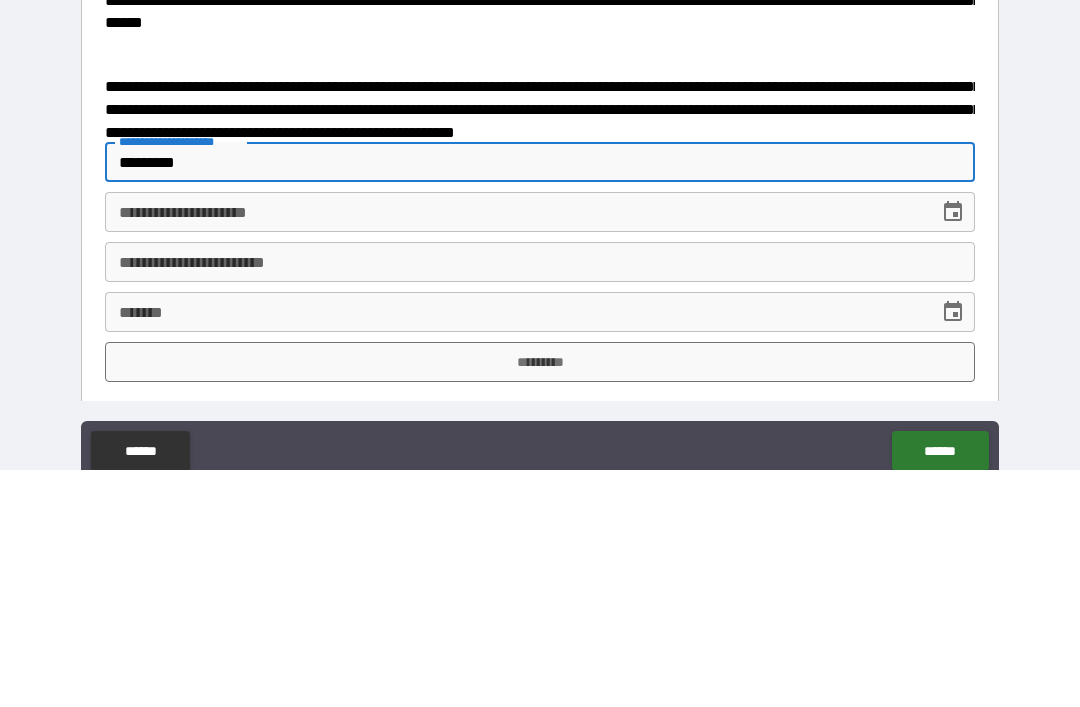 click on "**********" at bounding box center (540, 449) 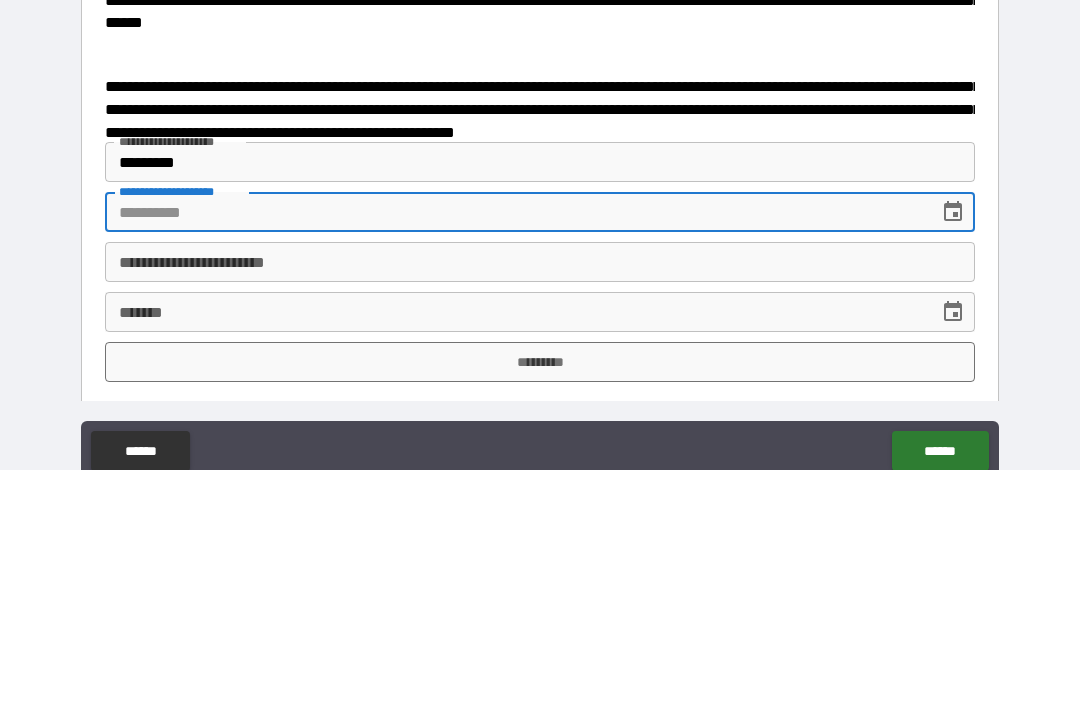 click on "*********" at bounding box center [540, 399] 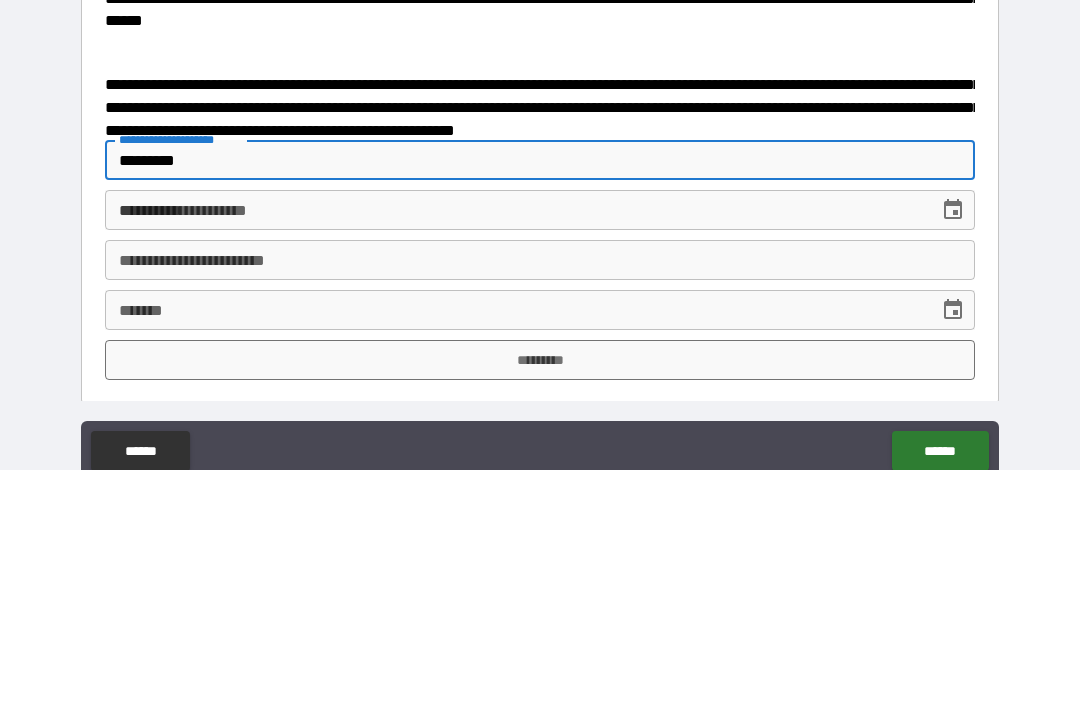 scroll, scrollTop: 3364, scrollLeft: 0, axis: vertical 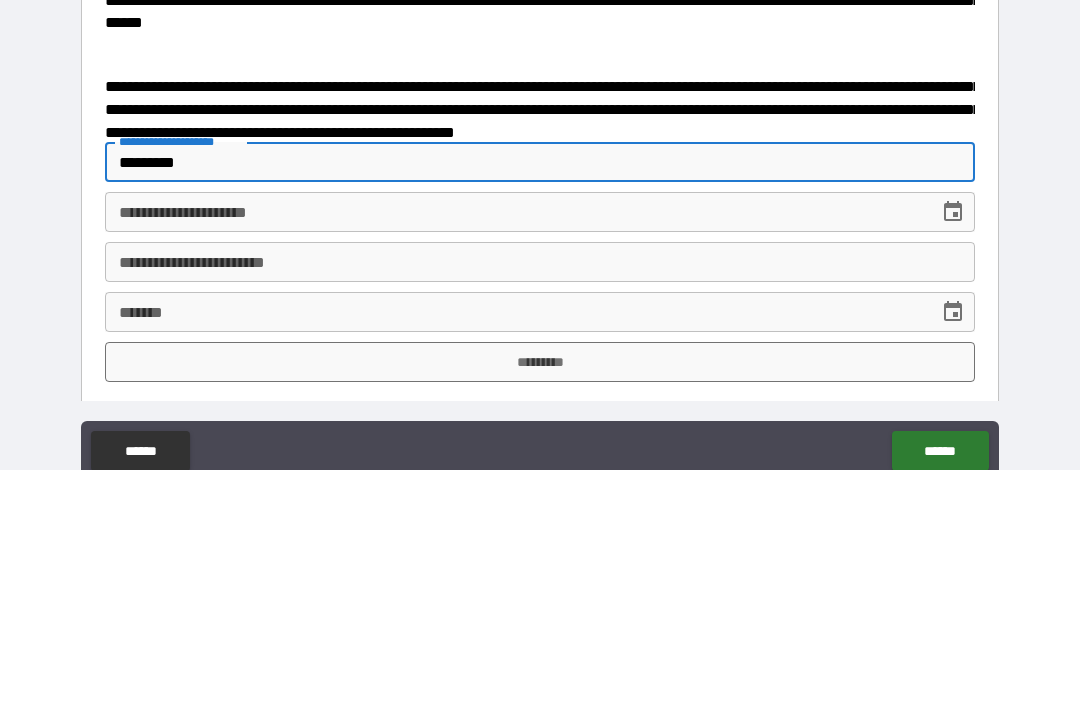 click on "*********" at bounding box center [540, 399] 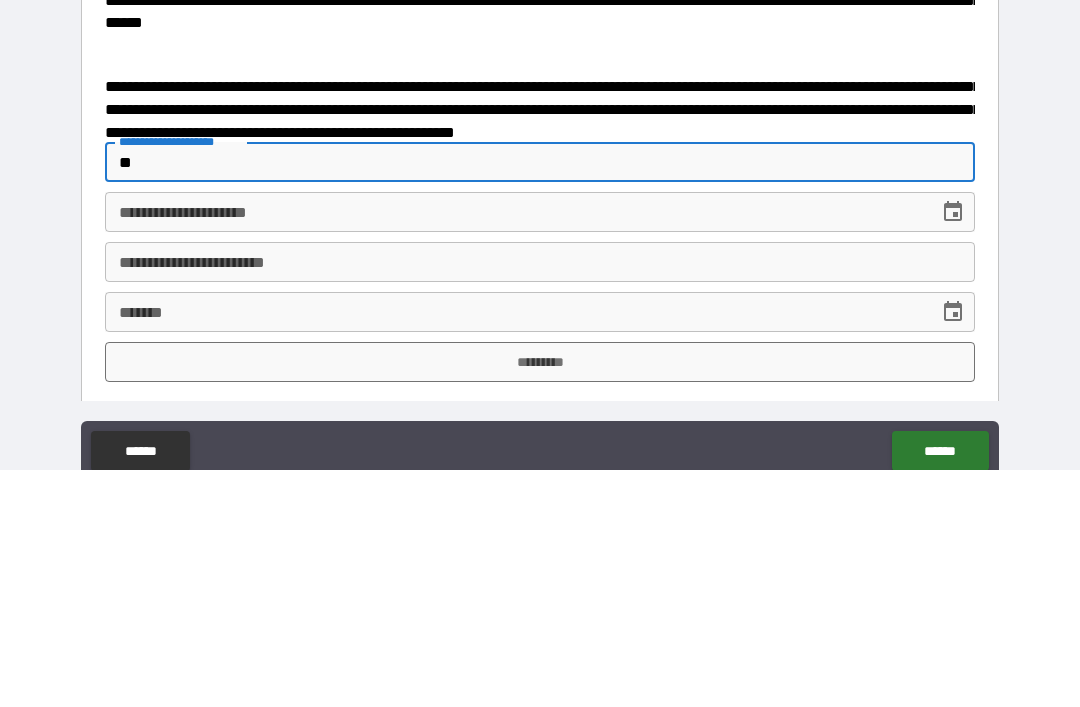 type on "*" 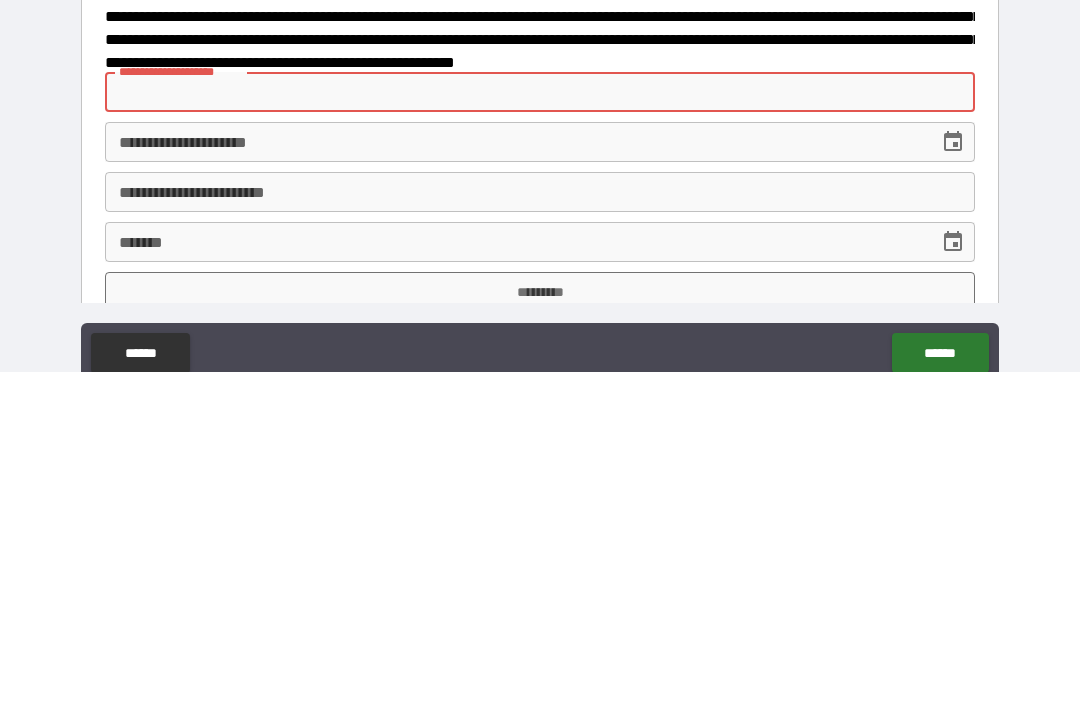 scroll, scrollTop: 3333, scrollLeft: 0, axis: vertical 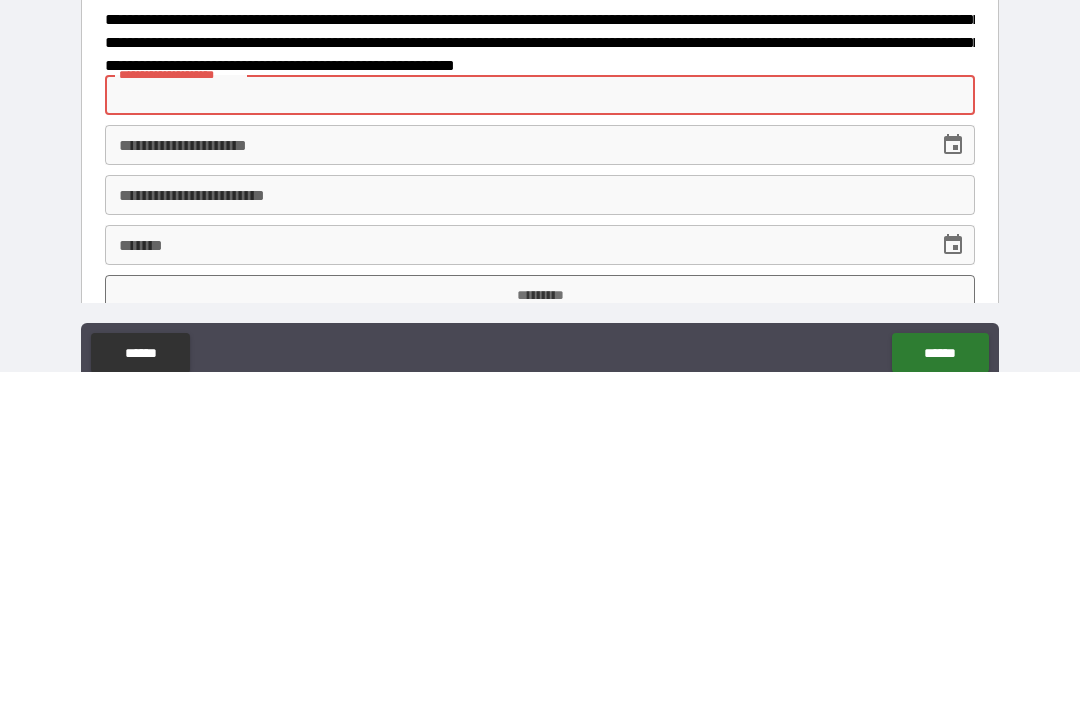 click on "**********" at bounding box center [540, 430] 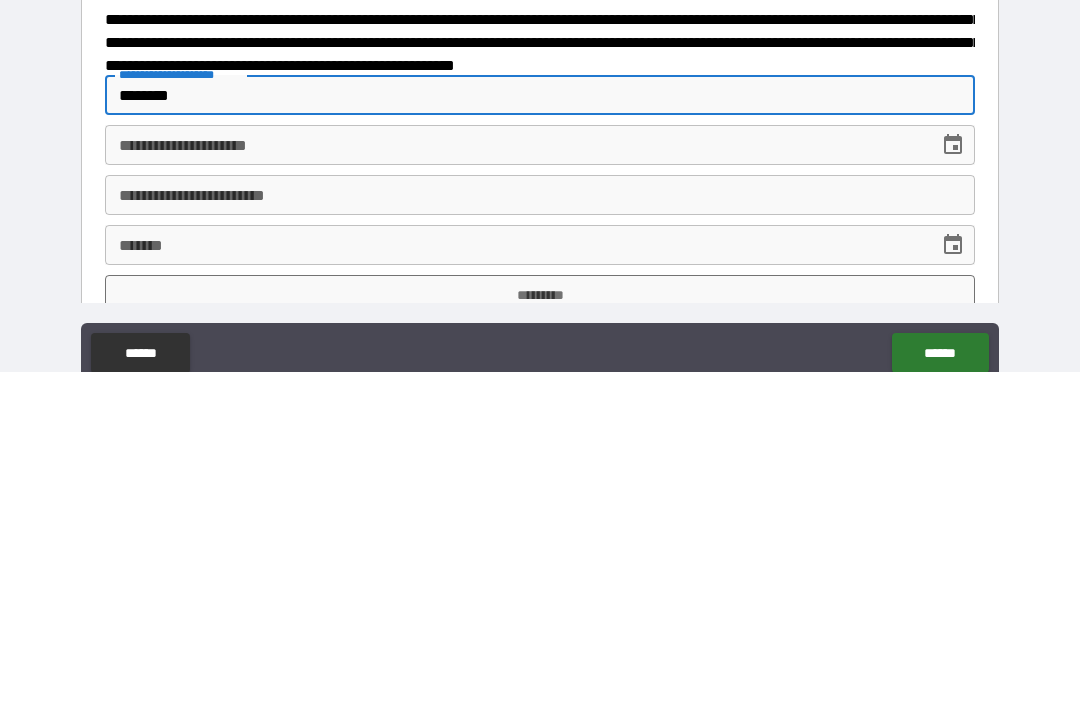type on "*********" 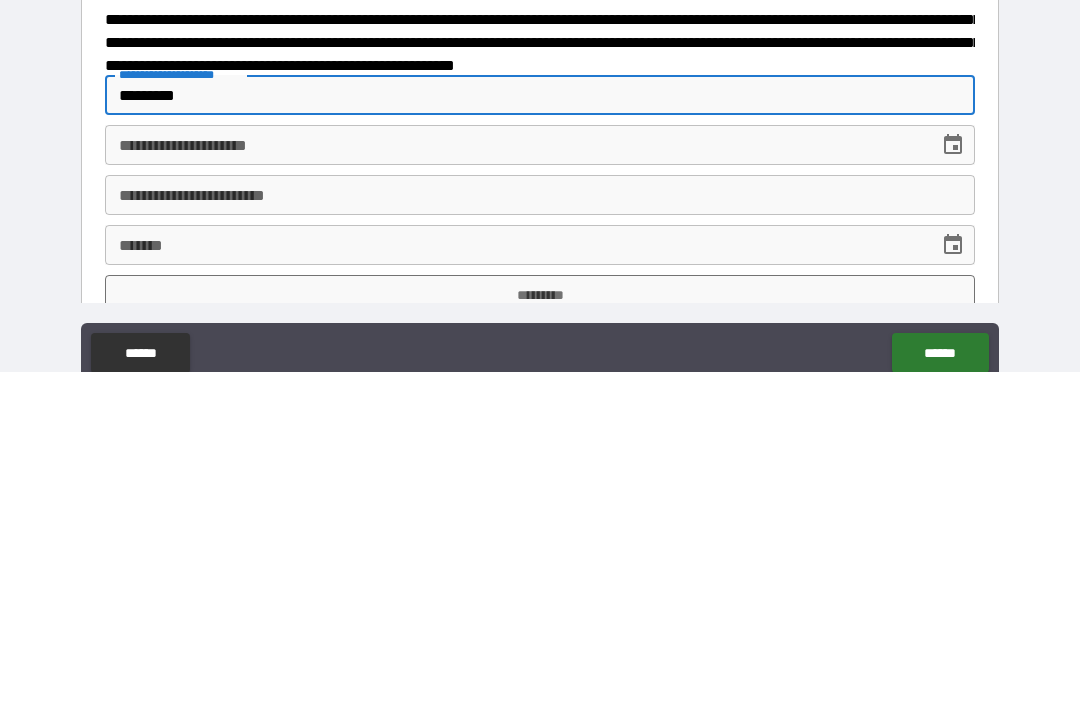 click on "**********" at bounding box center (540, 480) 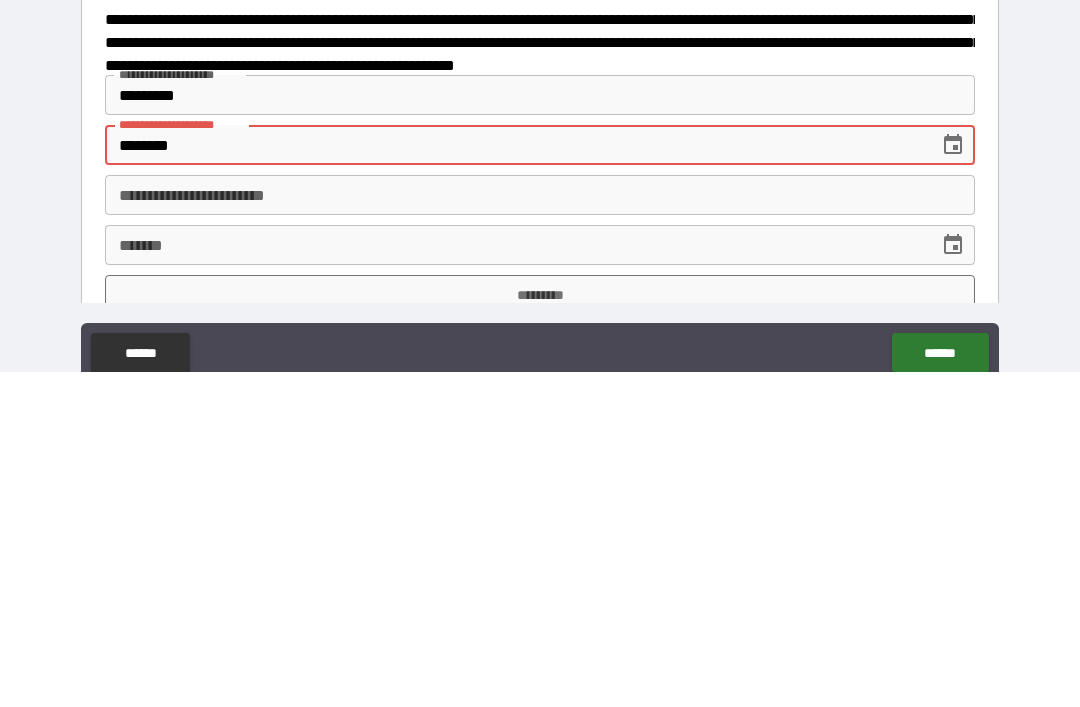 type on "********" 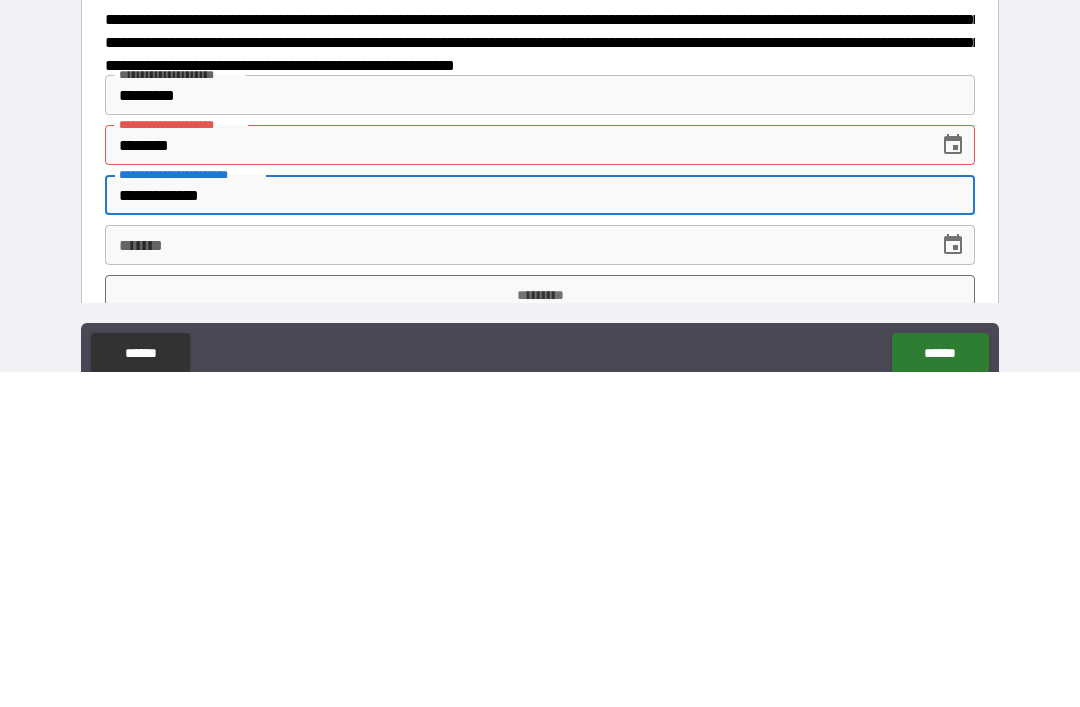 type on "**********" 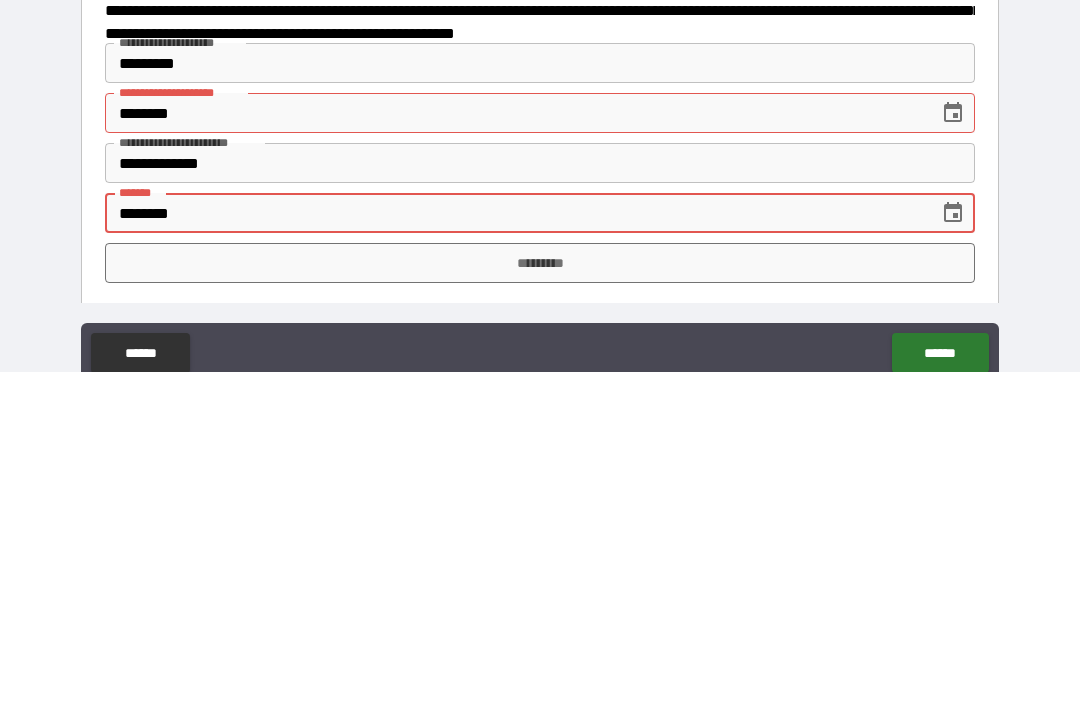 scroll, scrollTop: 3364, scrollLeft: 0, axis: vertical 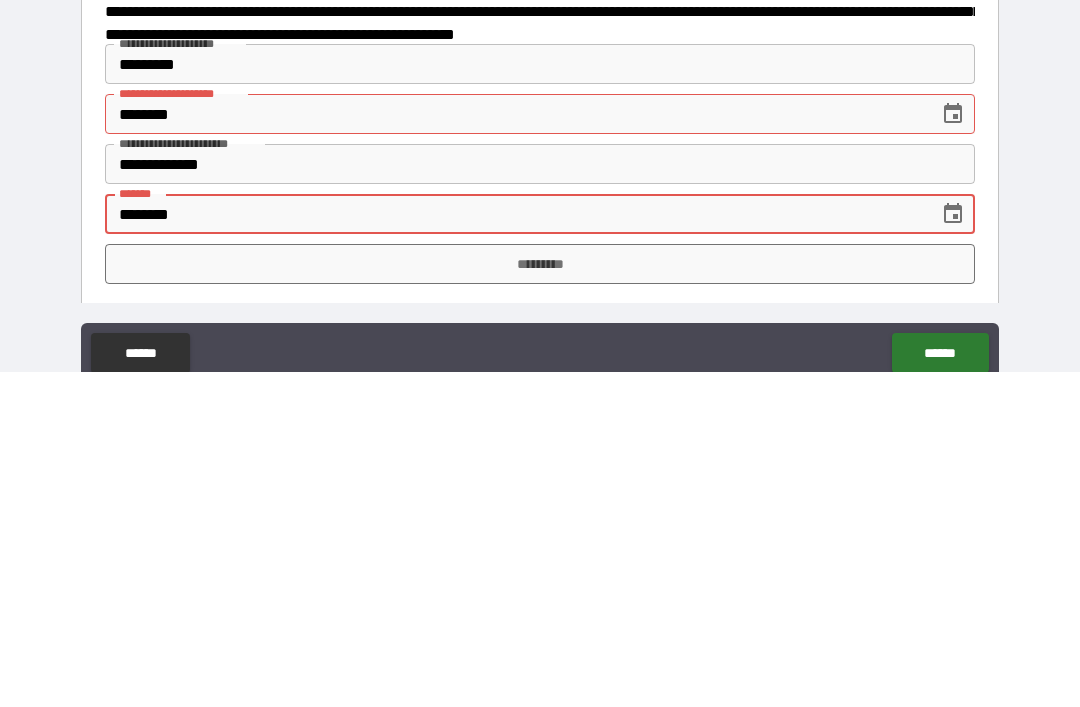 type on "********" 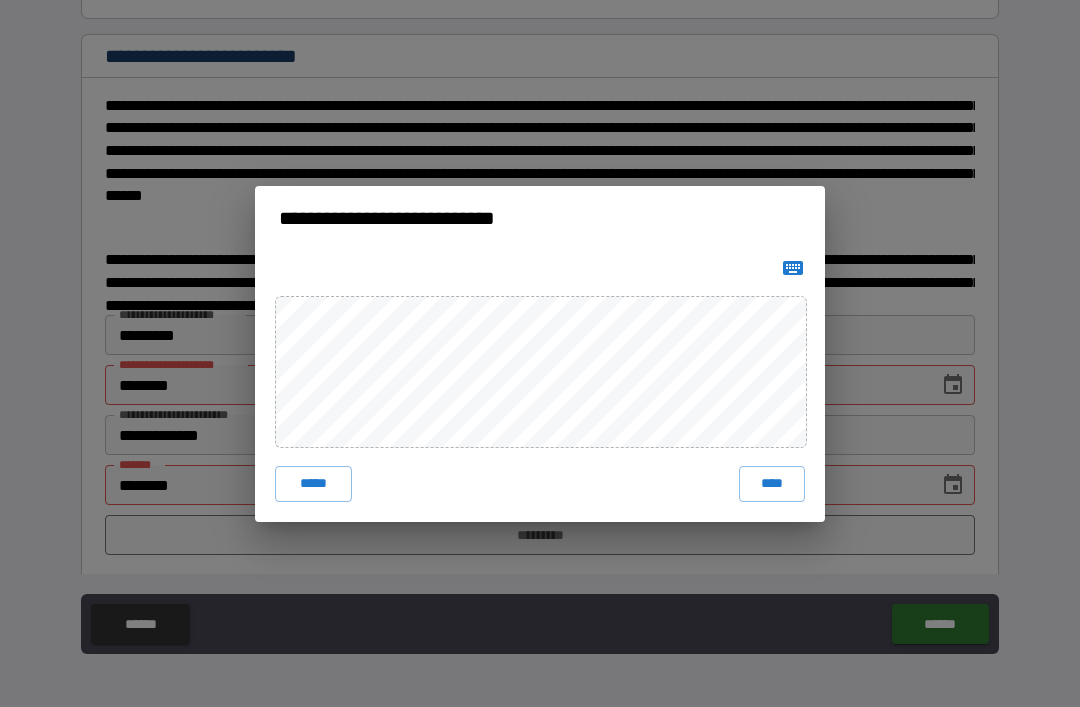 click on "****" at bounding box center [772, 484] 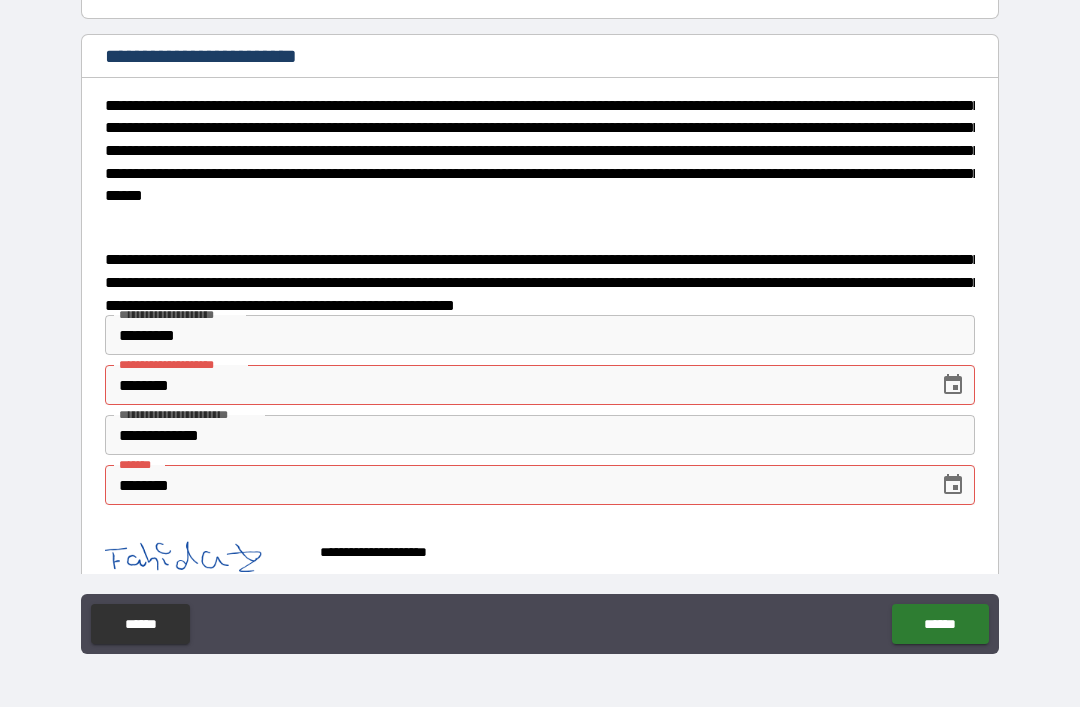 scroll, scrollTop: 3354, scrollLeft: 0, axis: vertical 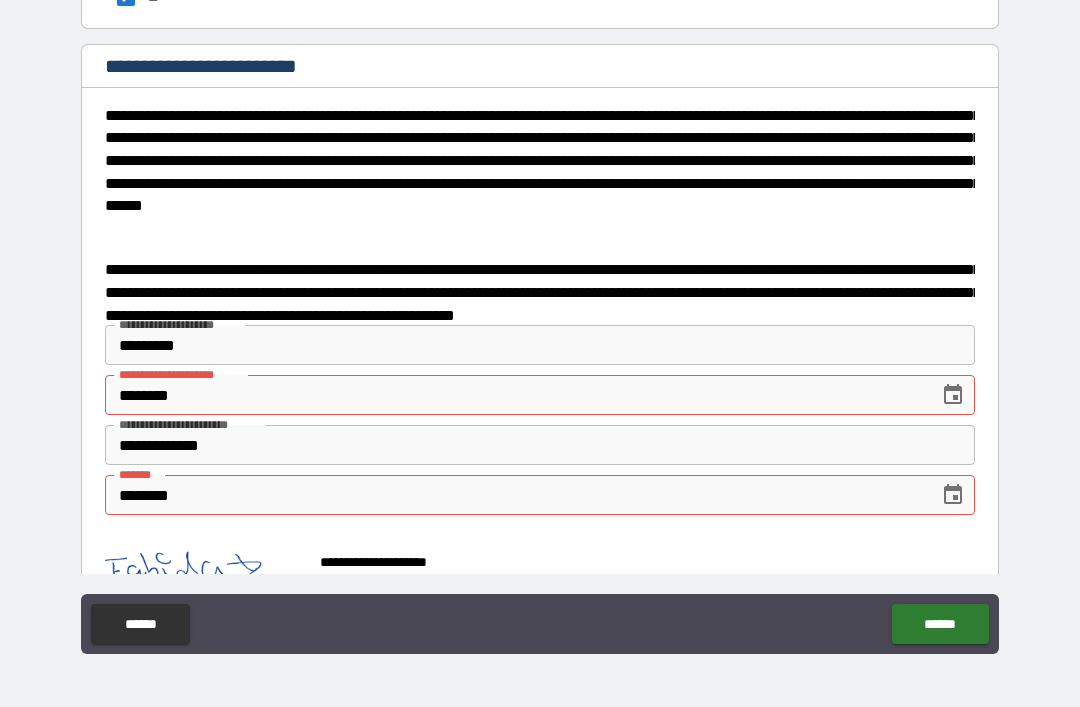 click on "******" at bounding box center [940, 624] 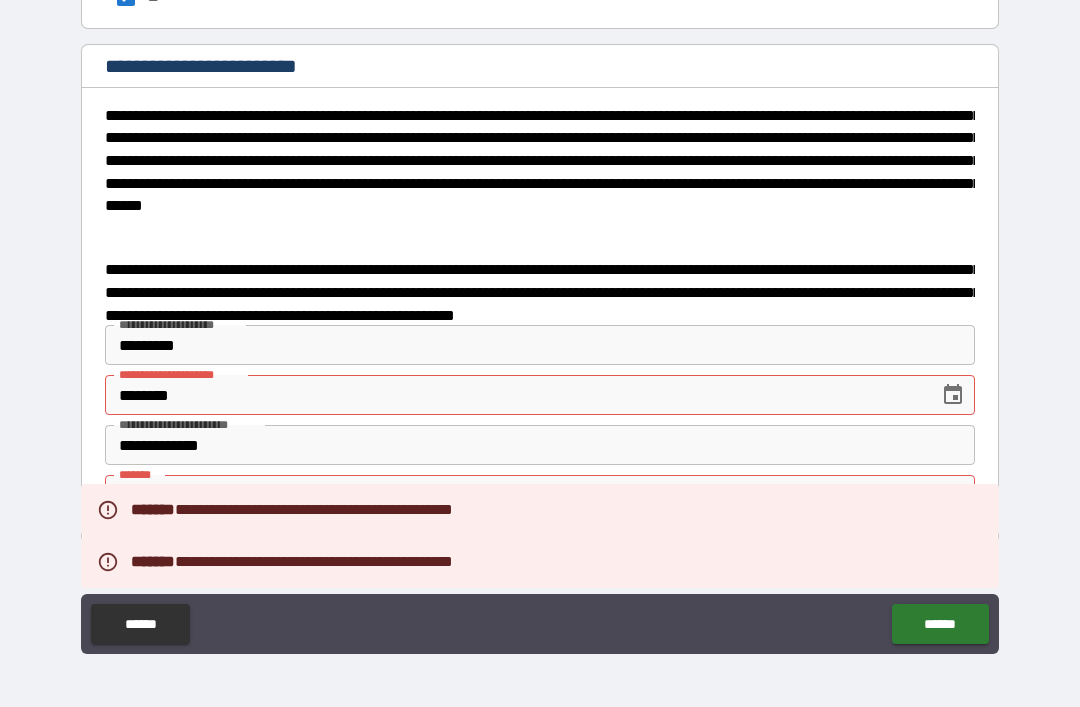 click on "******" at bounding box center (940, 624) 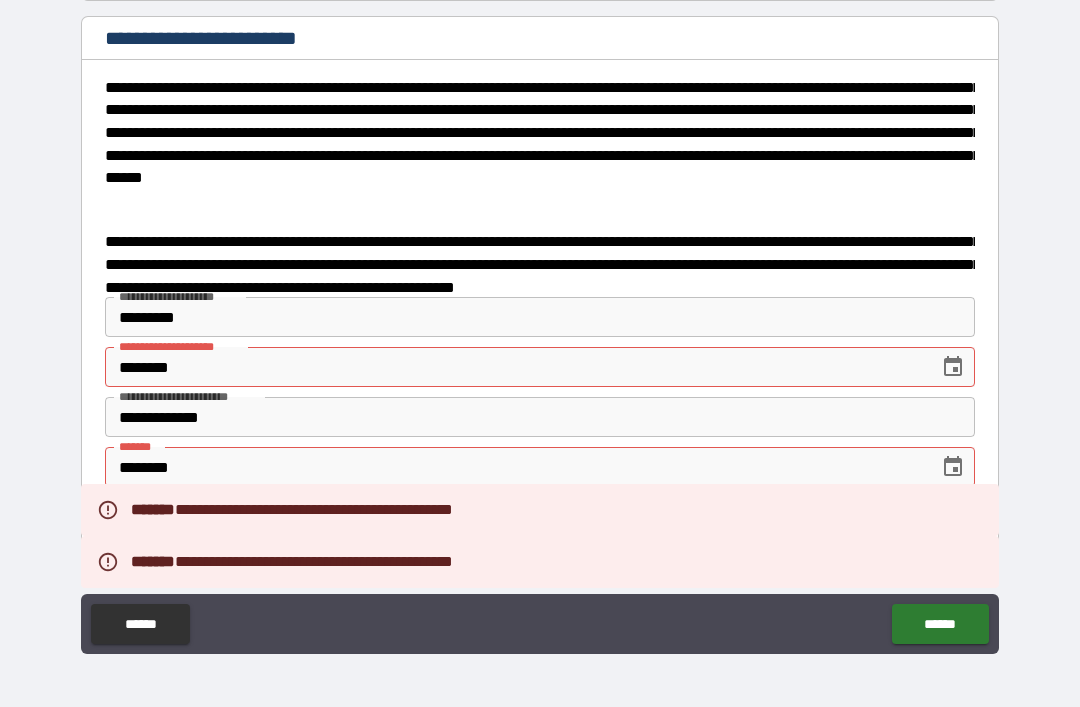 scroll, scrollTop: 3381, scrollLeft: 0, axis: vertical 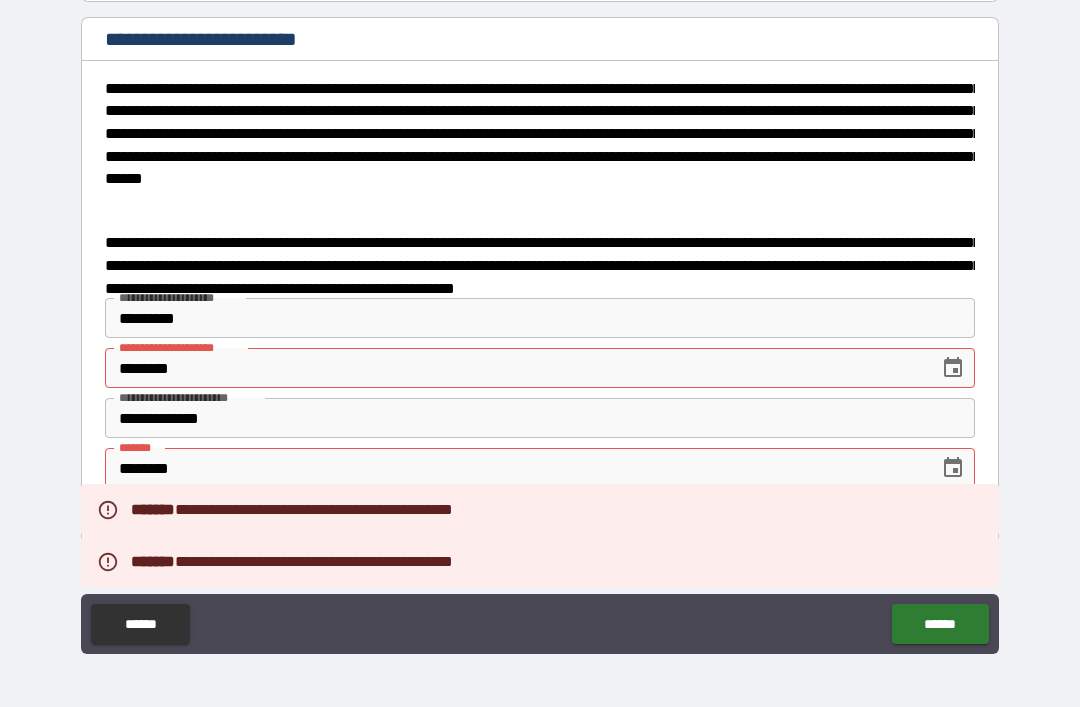 click on "******" at bounding box center [940, 624] 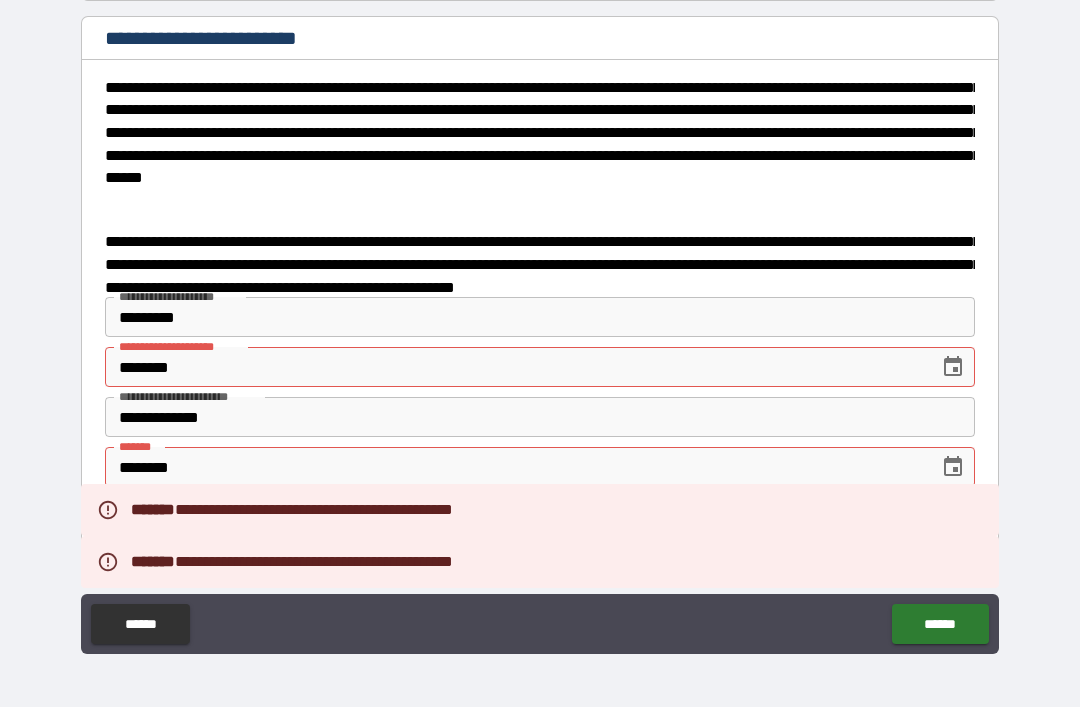 scroll, scrollTop: 3381, scrollLeft: 0, axis: vertical 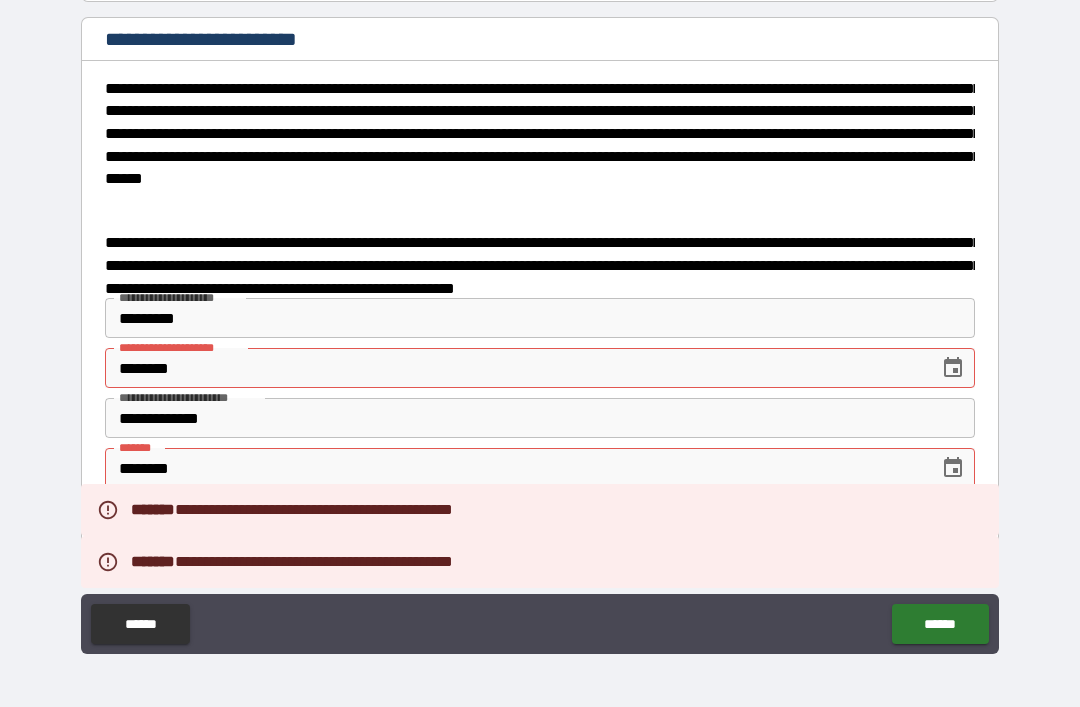 click on "******" at bounding box center (940, 624) 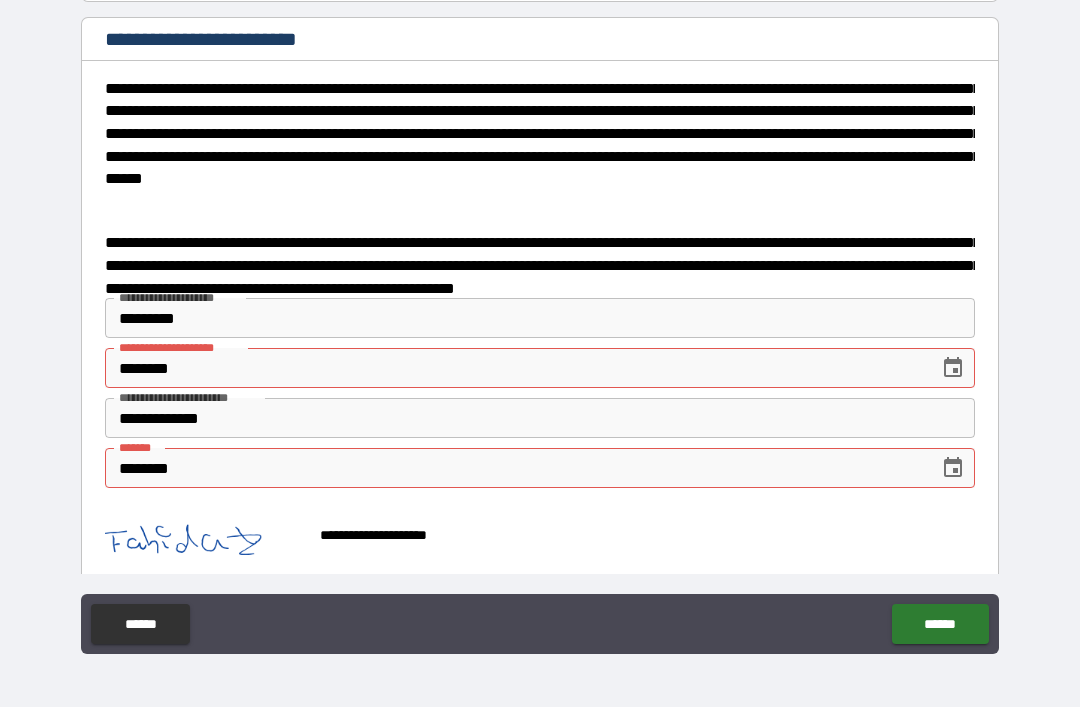 click on "*********" at bounding box center (540, 318) 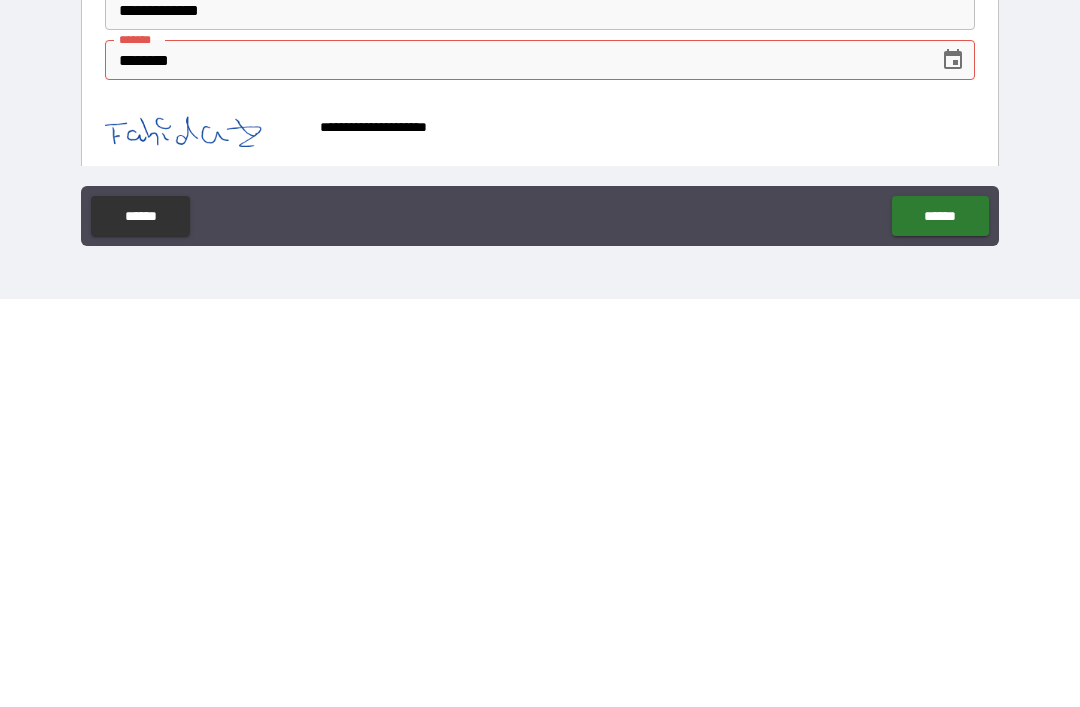 click on "******" at bounding box center (940, 624) 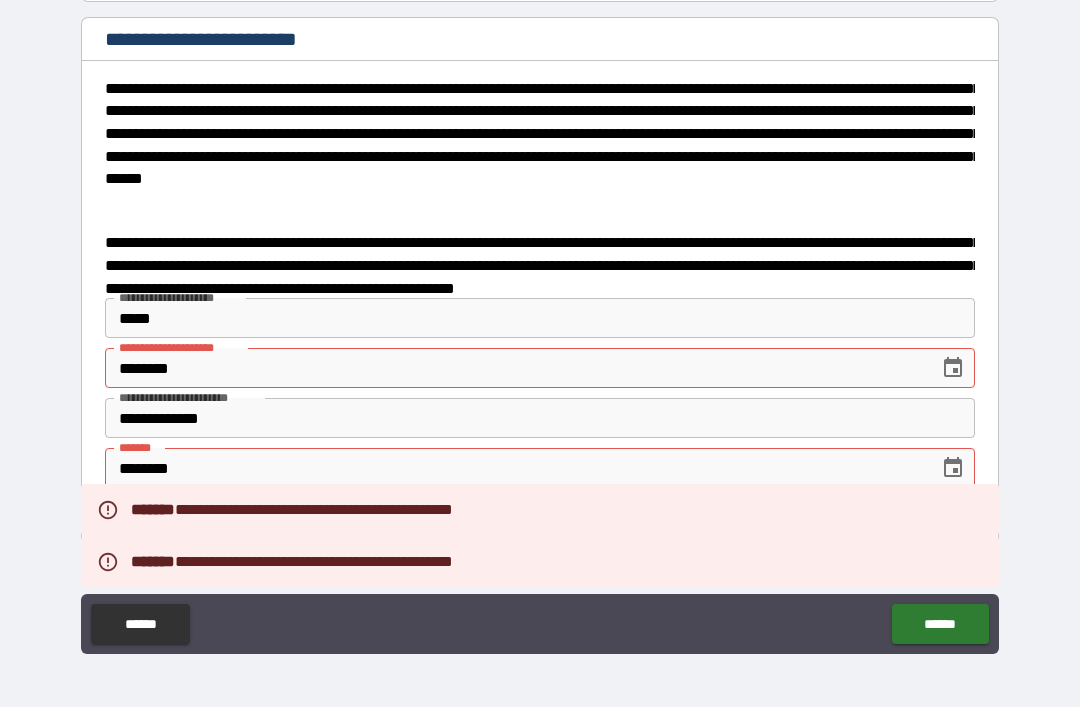 click on "******" at bounding box center [940, 624] 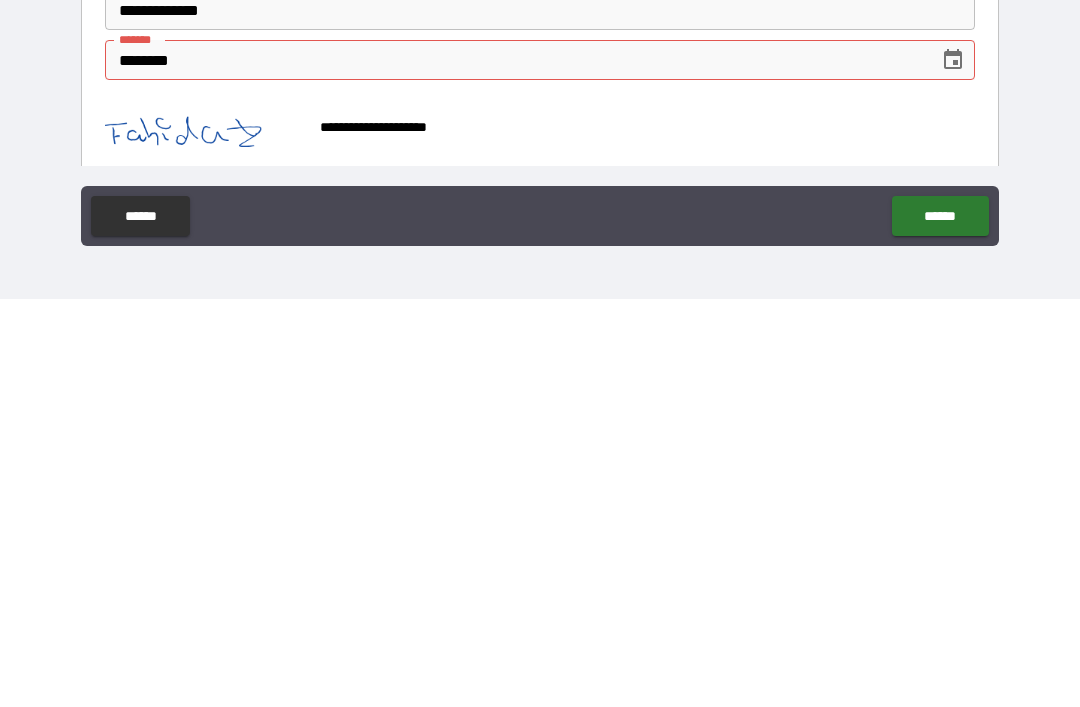 type on "*********" 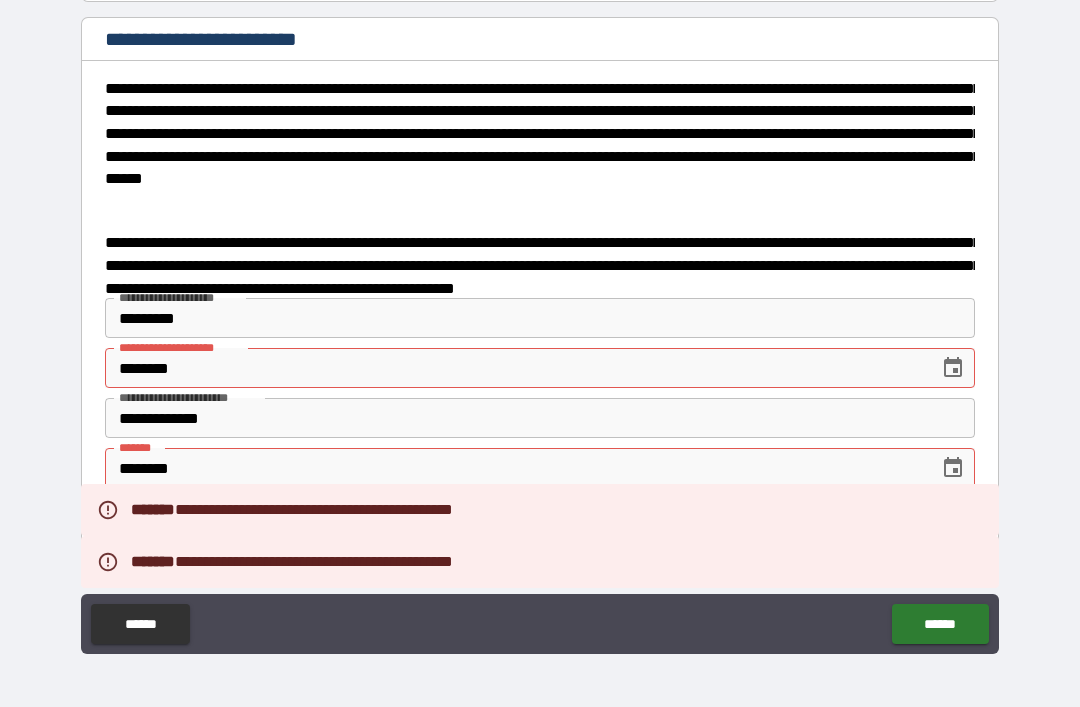 click on "******" at bounding box center (940, 624) 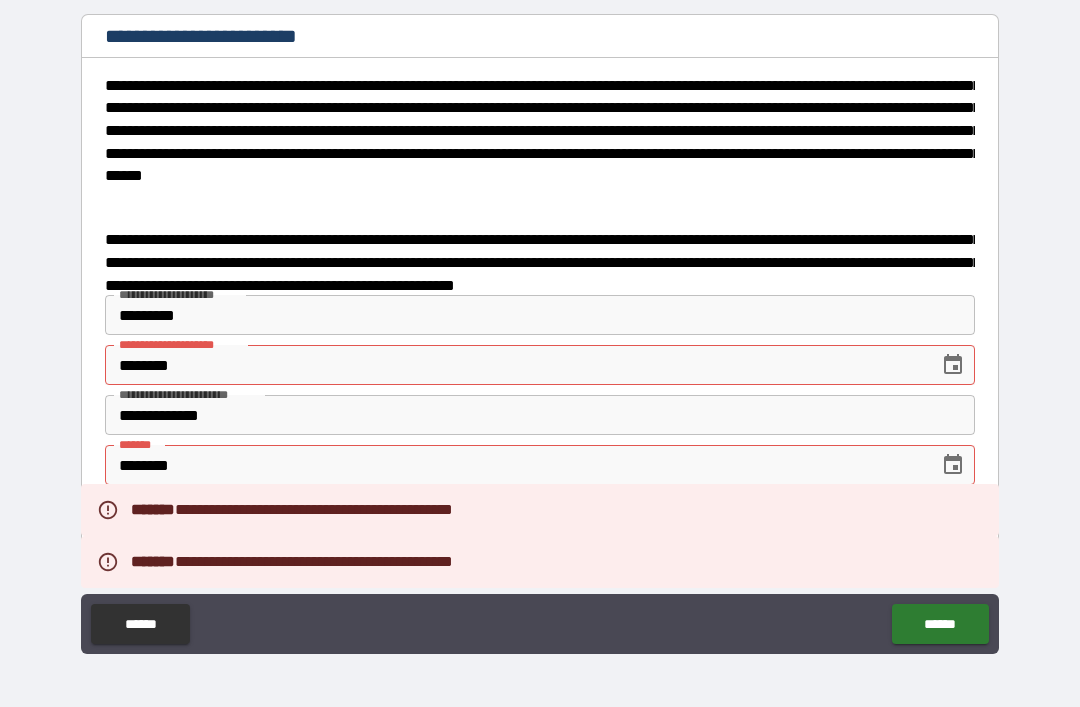 scroll, scrollTop: 3381, scrollLeft: 0, axis: vertical 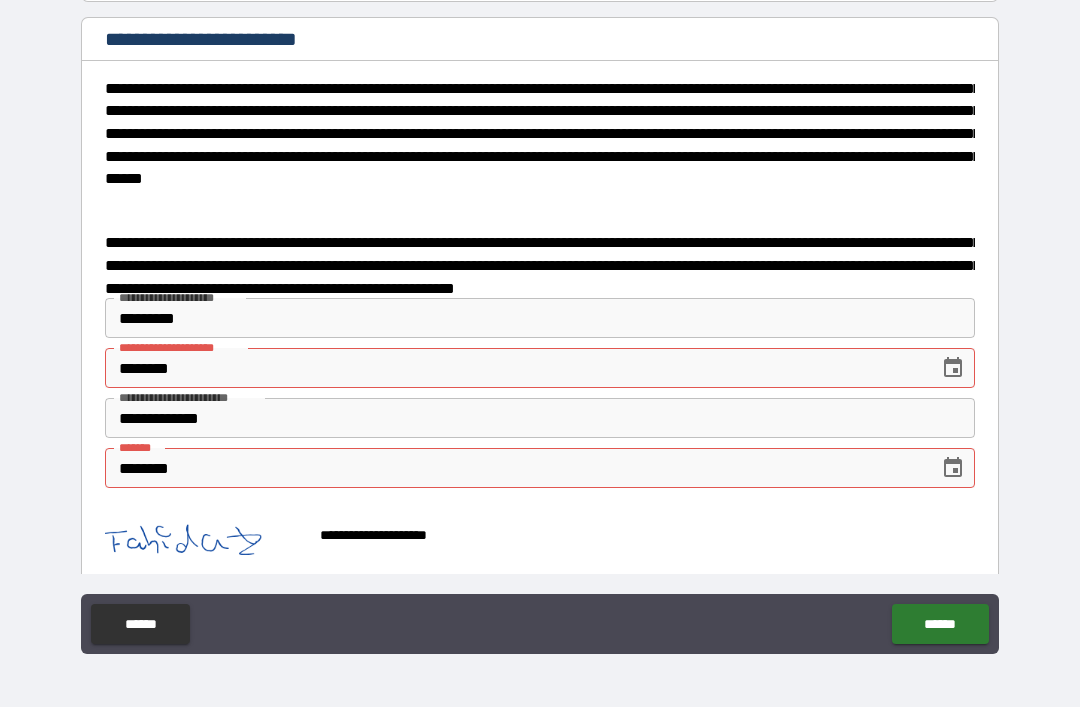 click on "********" at bounding box center (515, 368) 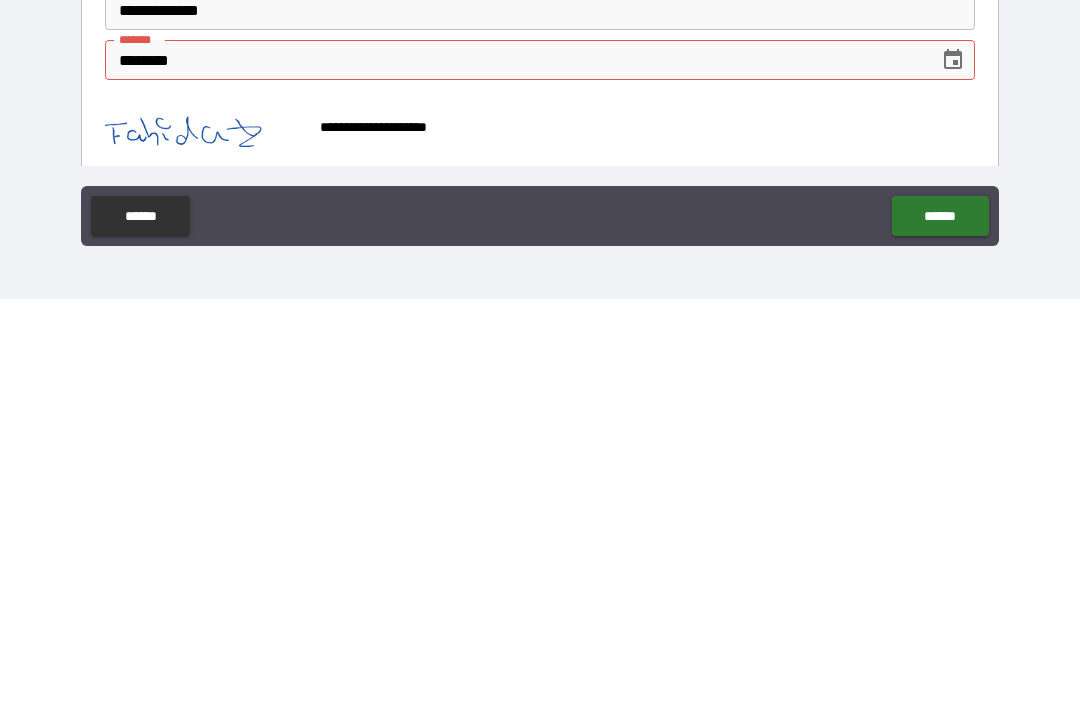 type on "**********" 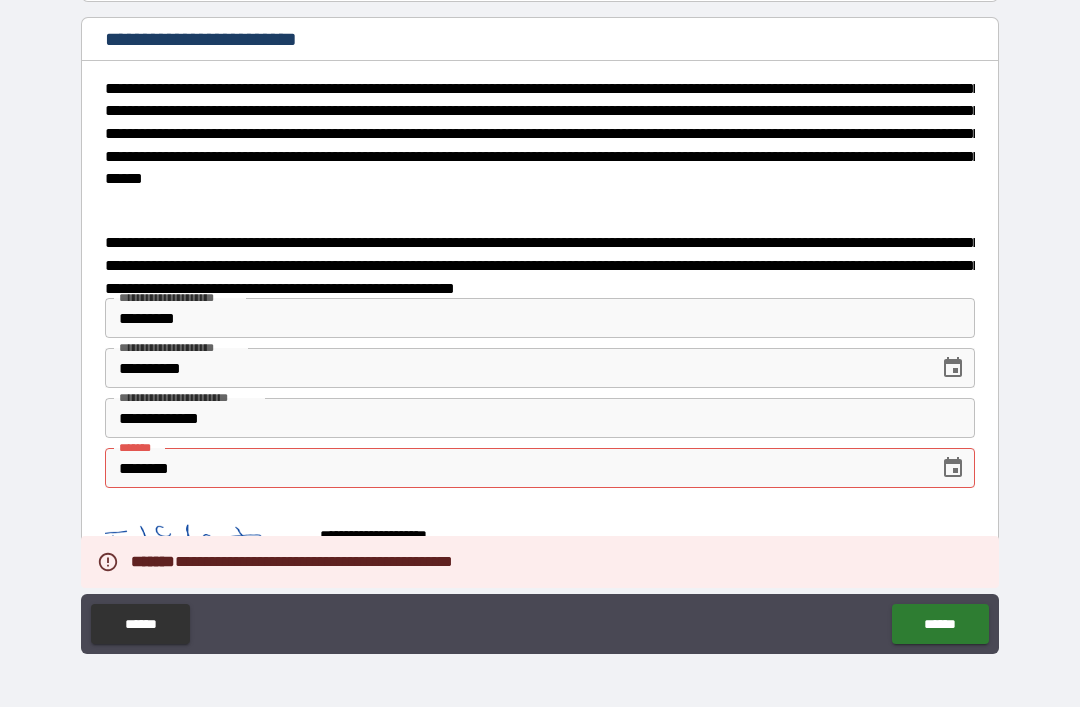 click on "******" at bounding box center (940, 624) 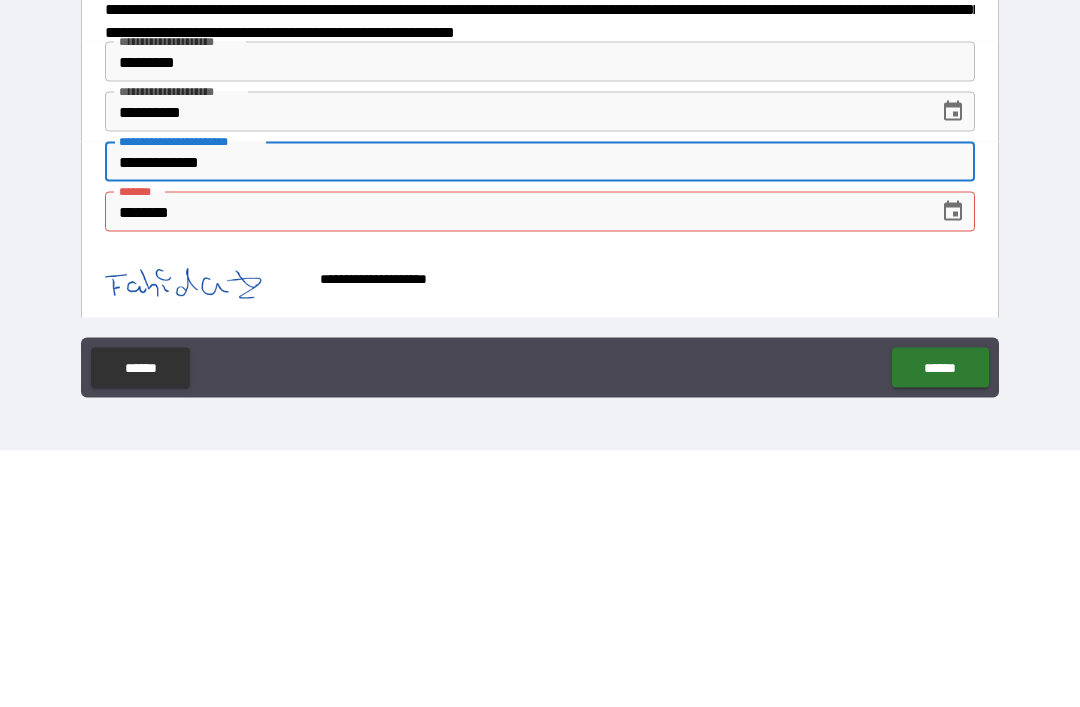 click on "********" at bounding box center (515, 468) 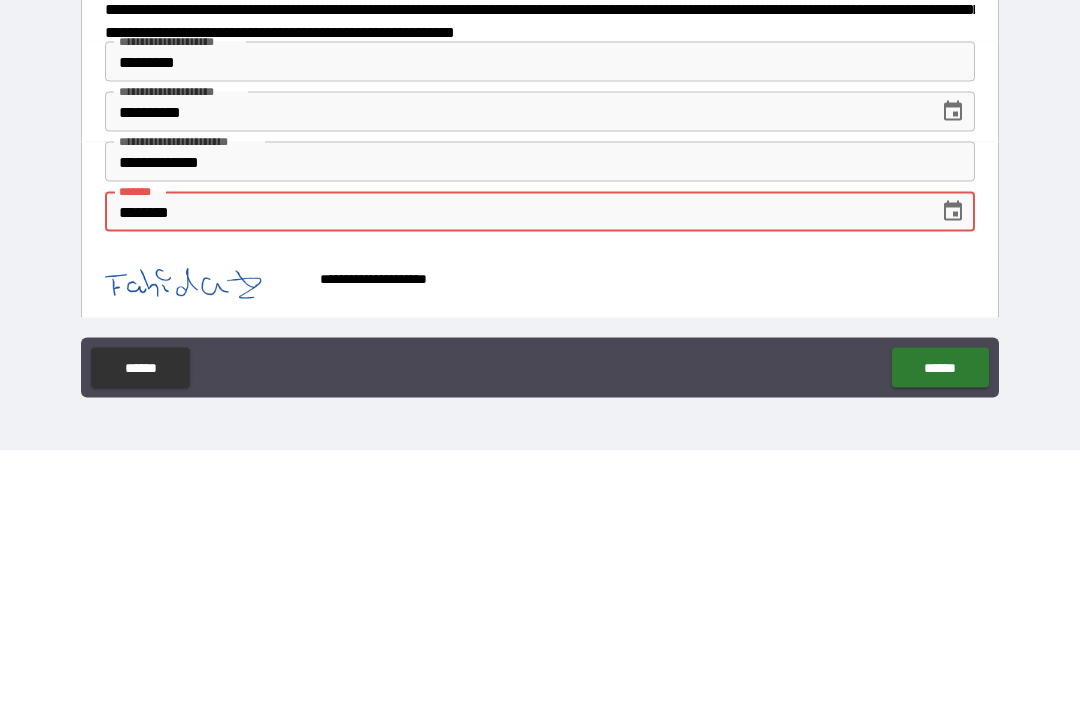 click on "**********" at bounding box center [540, 418] 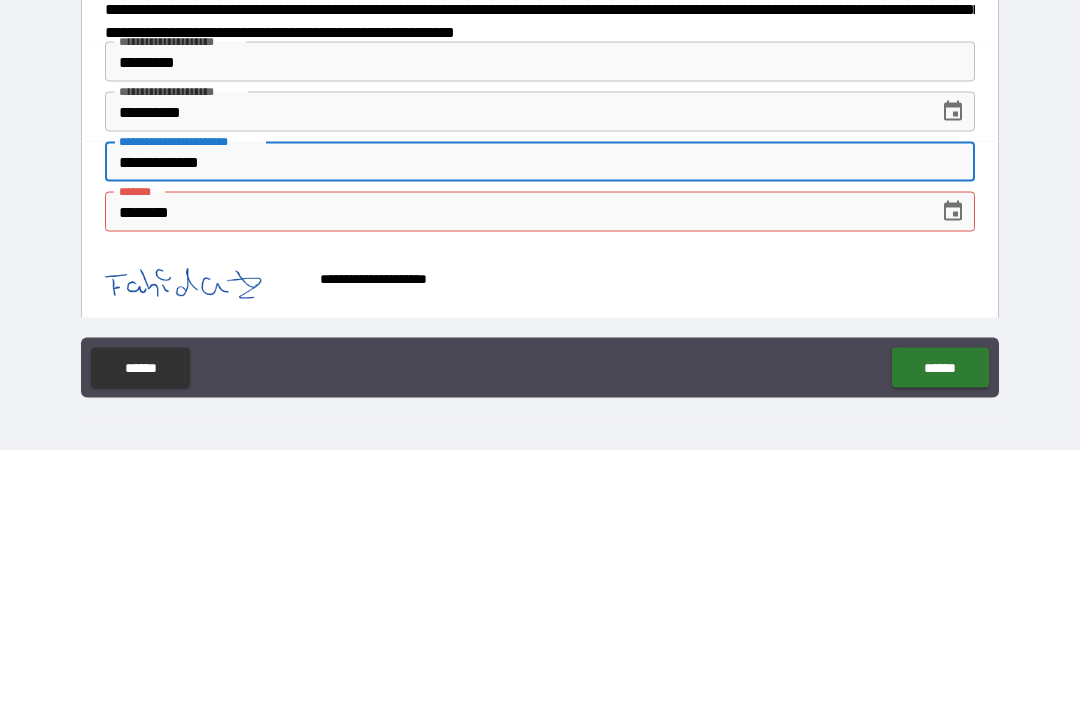 click on "*********" at bounding box center (540, 318) 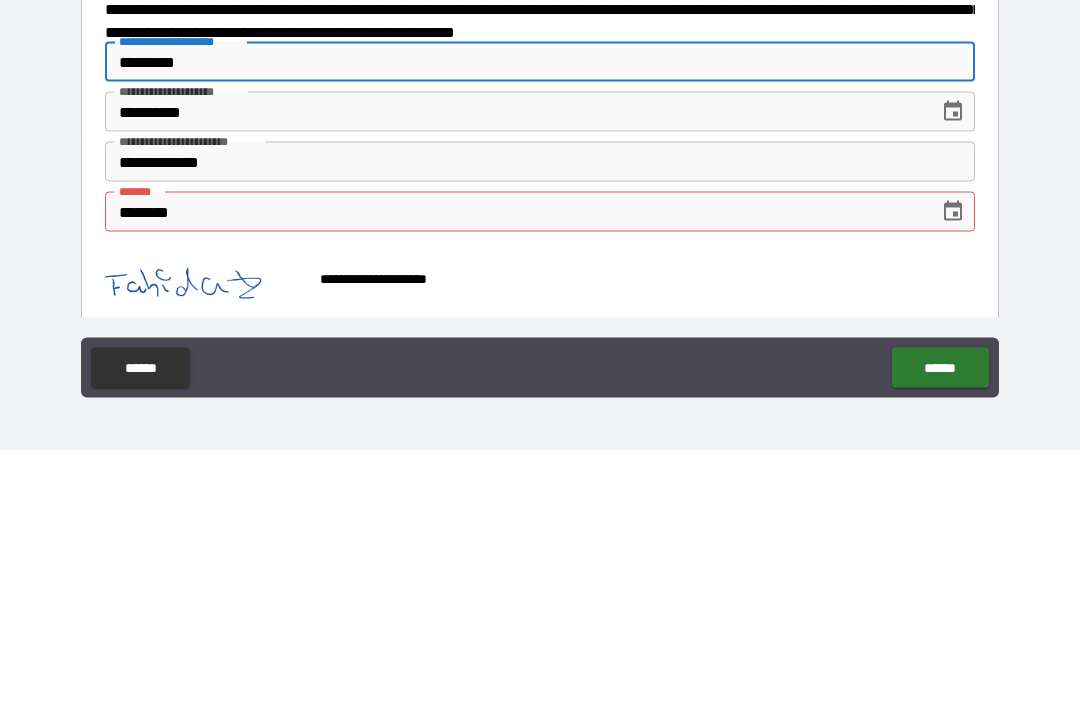 click on "**********" at bounding box center [515, 368] 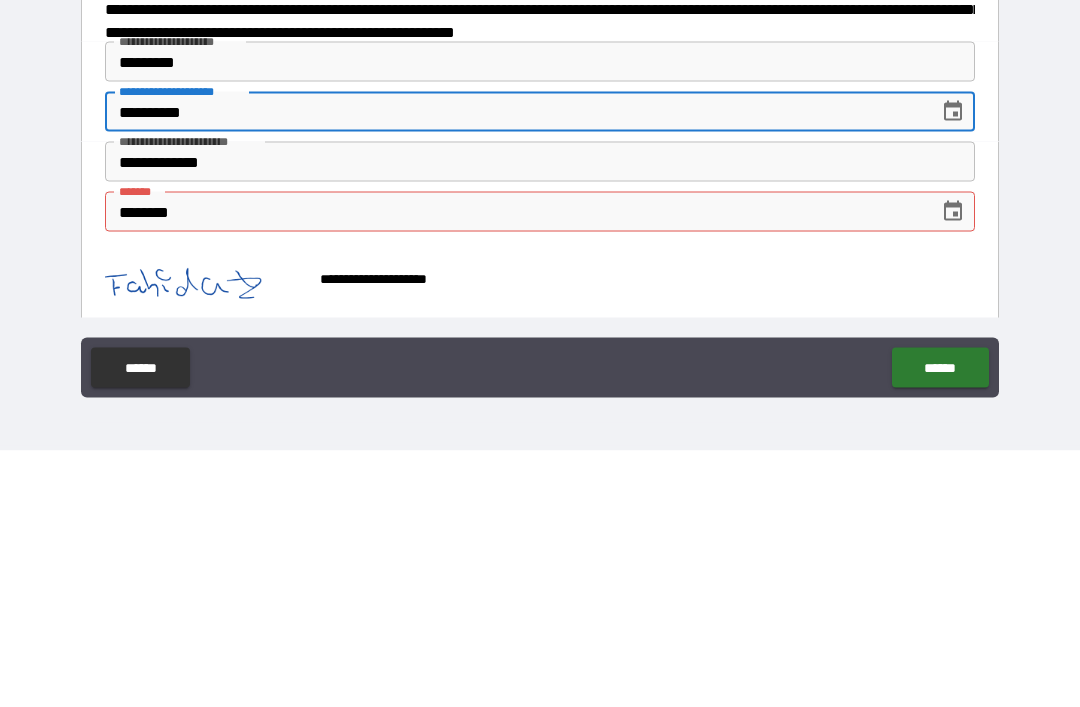click on "*********" at bounding box center (540, 318) 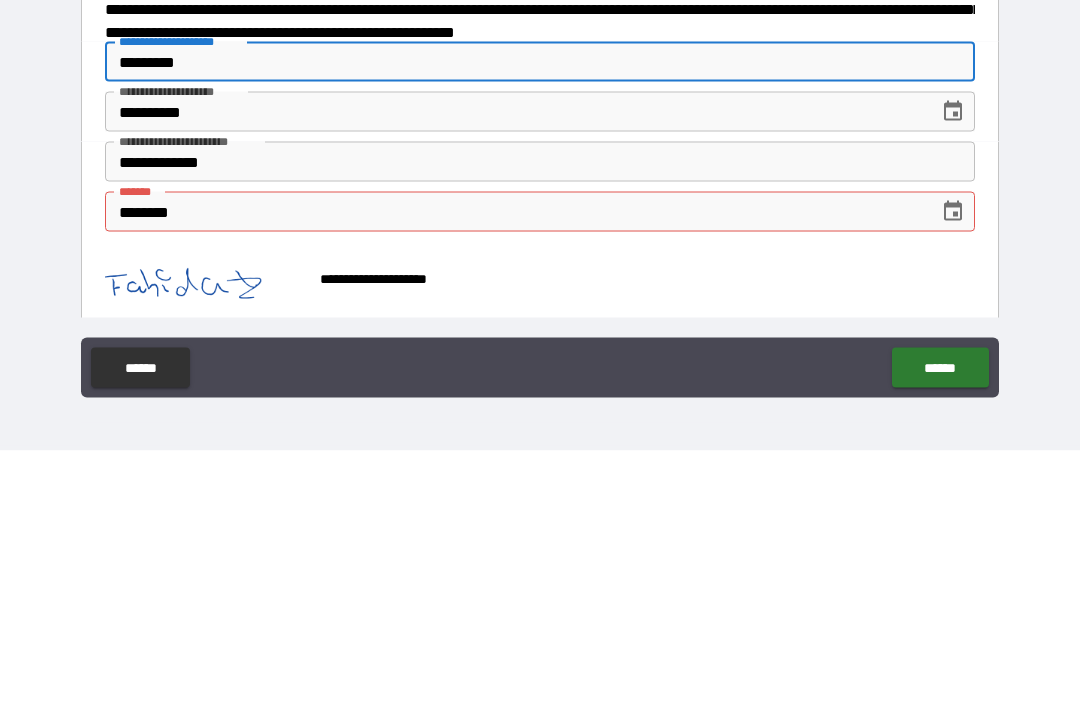 click on "**********" at bounding box center [515, 368] 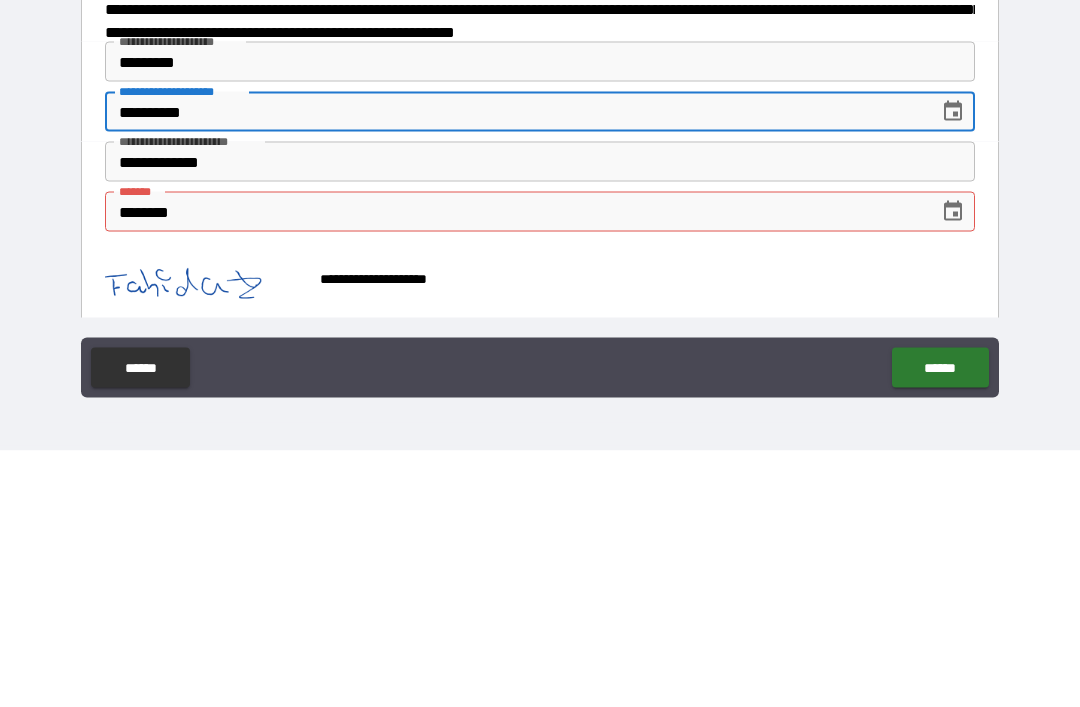 click on "*********" at bounding box center [540, 318] 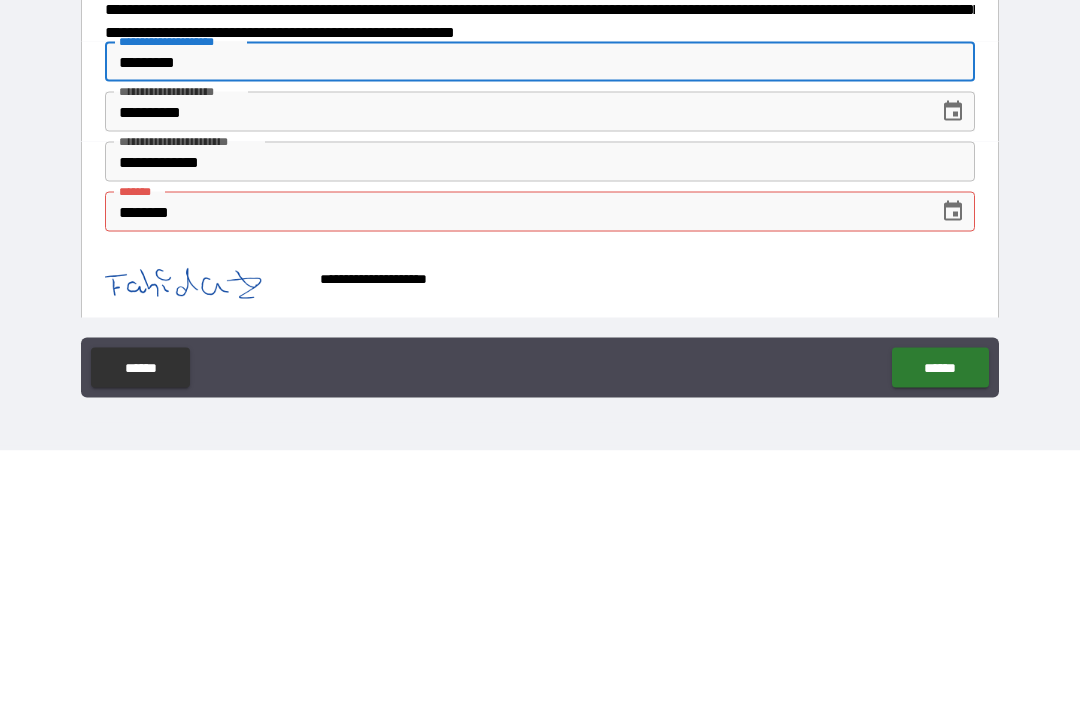 click on "**********" at bounding box center [540, 418] 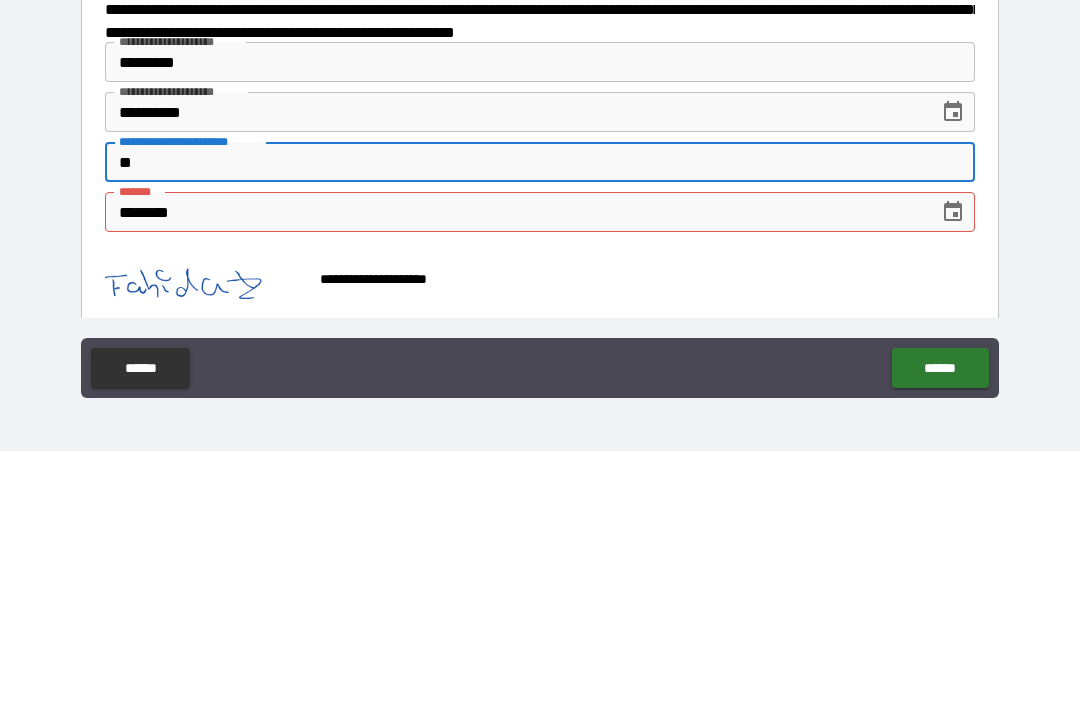 type on "*" 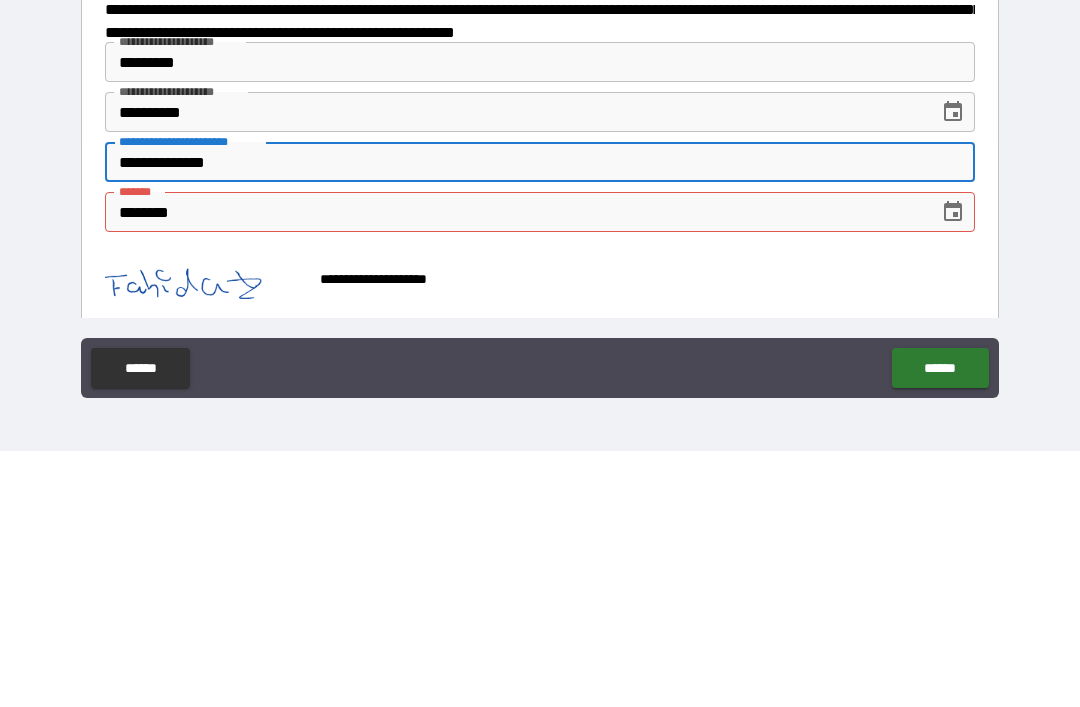 type on "**********" 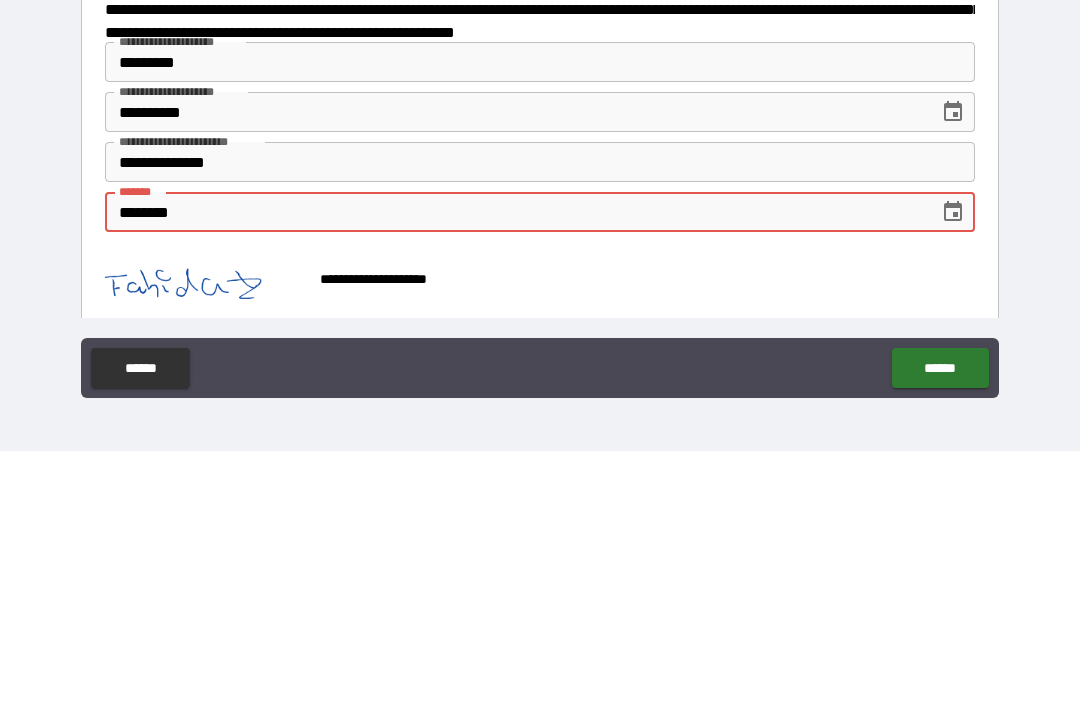 click on "*********" at bounding box center [540, 318] 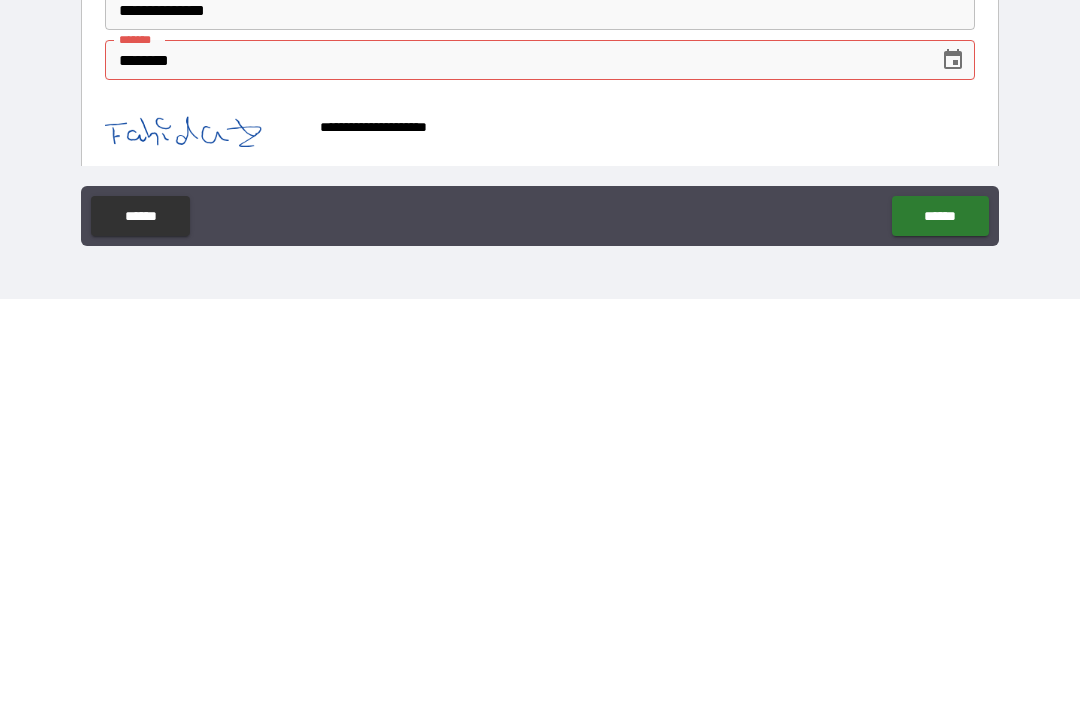 click on "******" at bounding box center (940, 624) 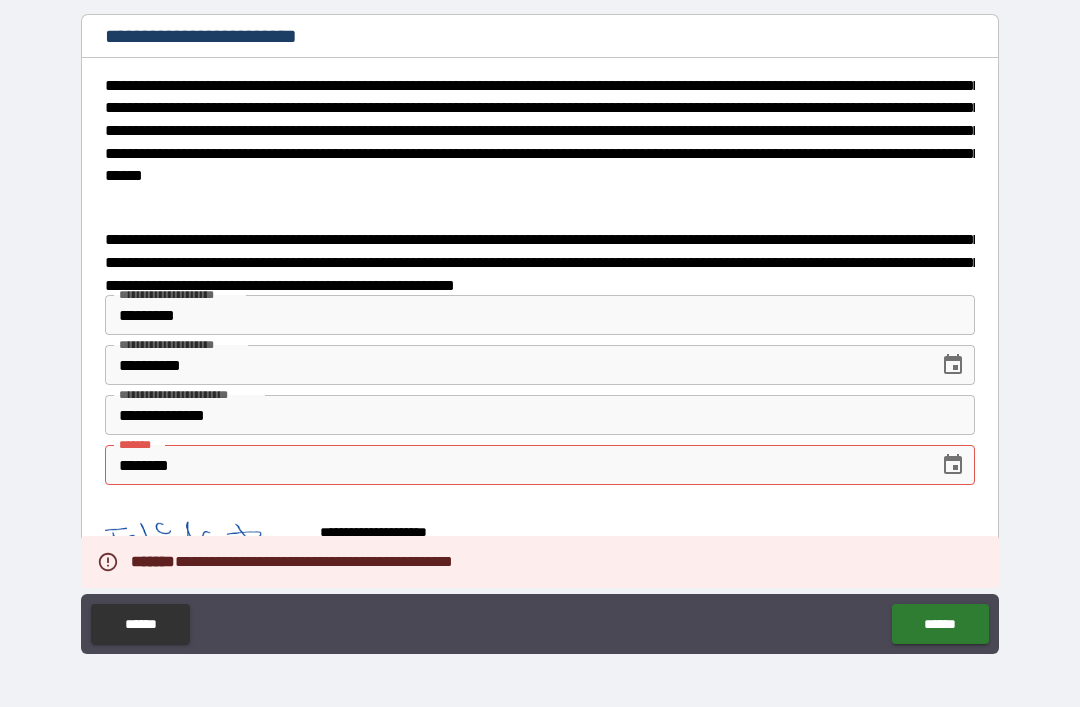 scroll, scrollTop: 3381, scrollLeft: 0, axis: vertical 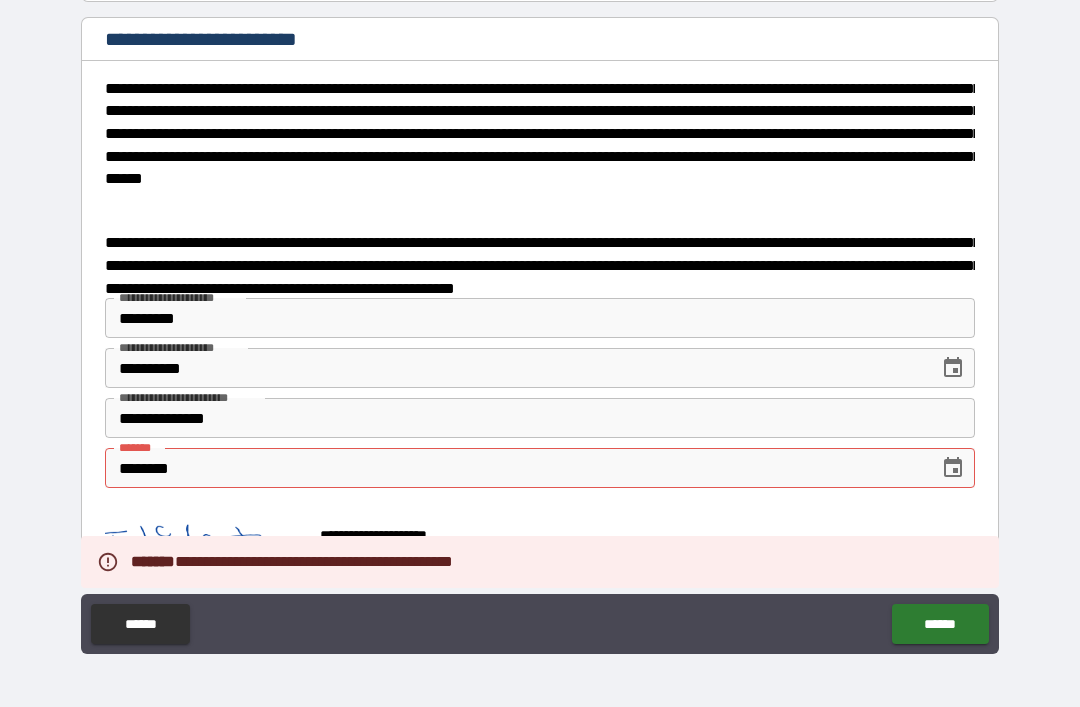 click on "********" at bounding box center (515, 468) 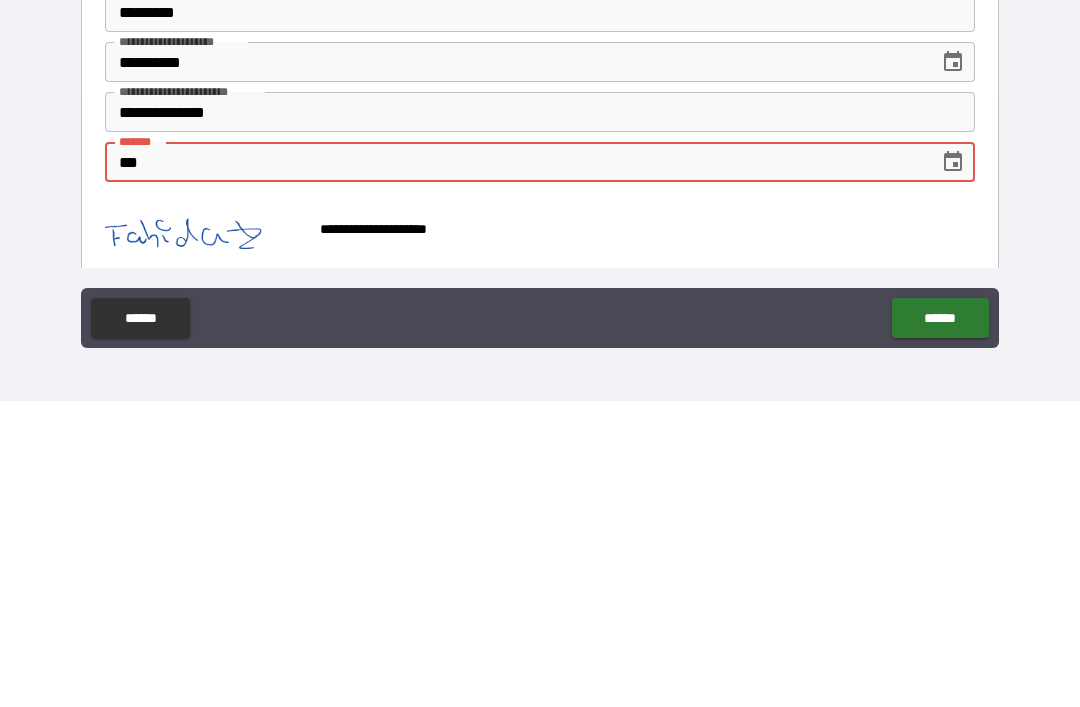 type on "*" 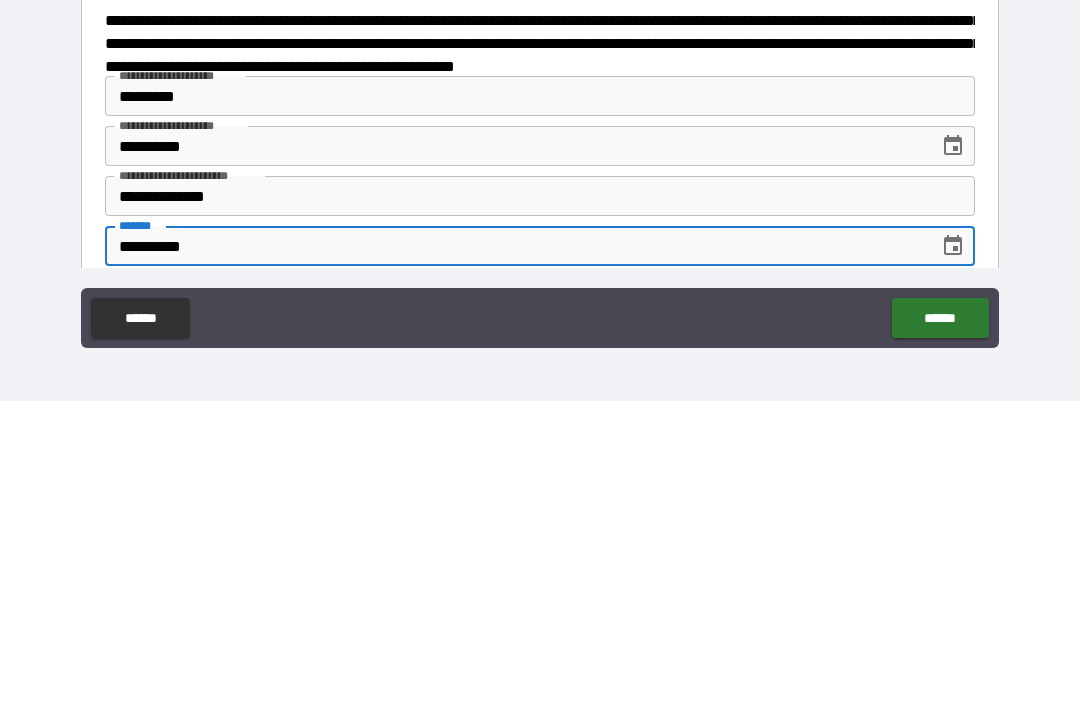 scroll, scrollTop: 3286, scrollLeft: 0, axis: vertical 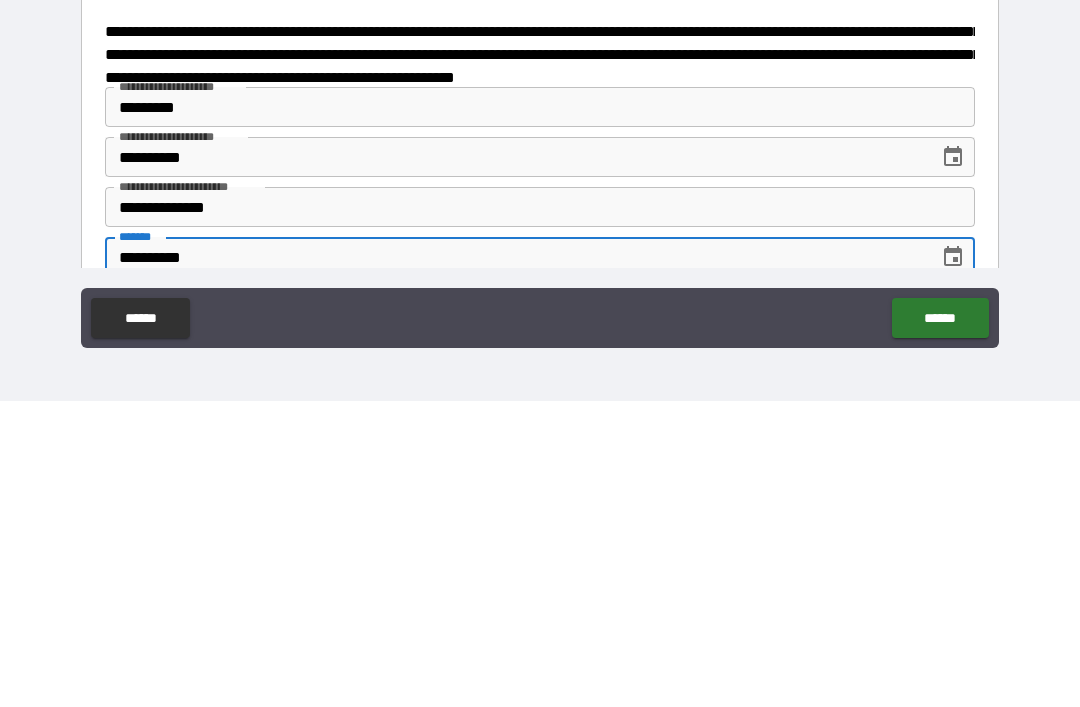 type on "**********" 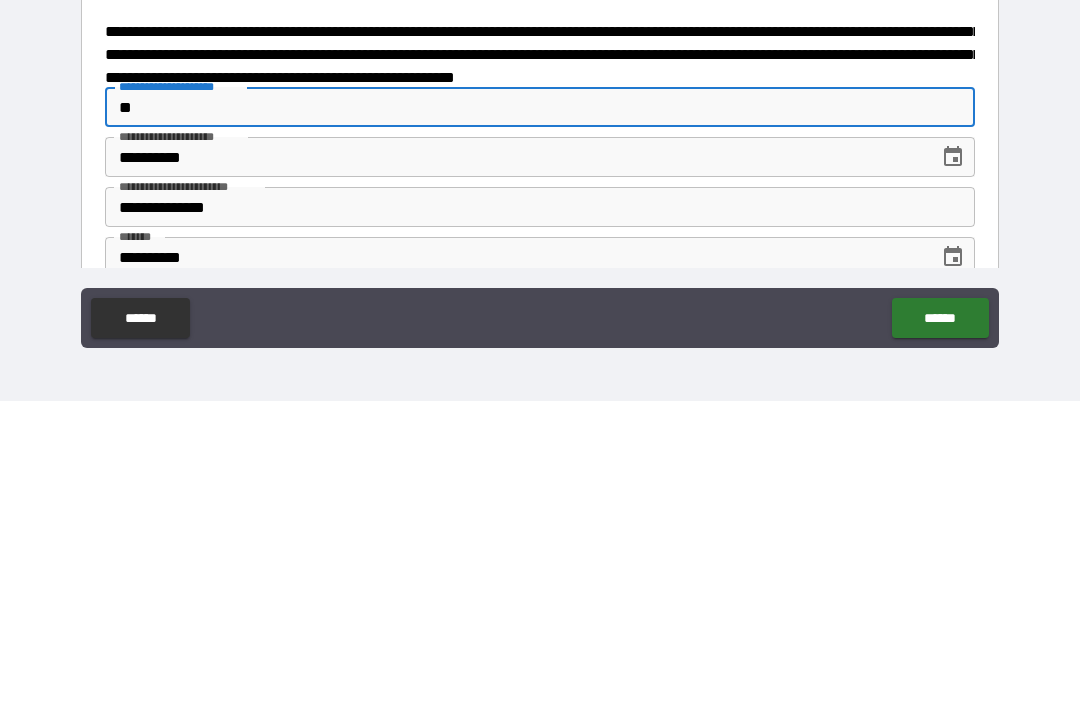 type on "*" 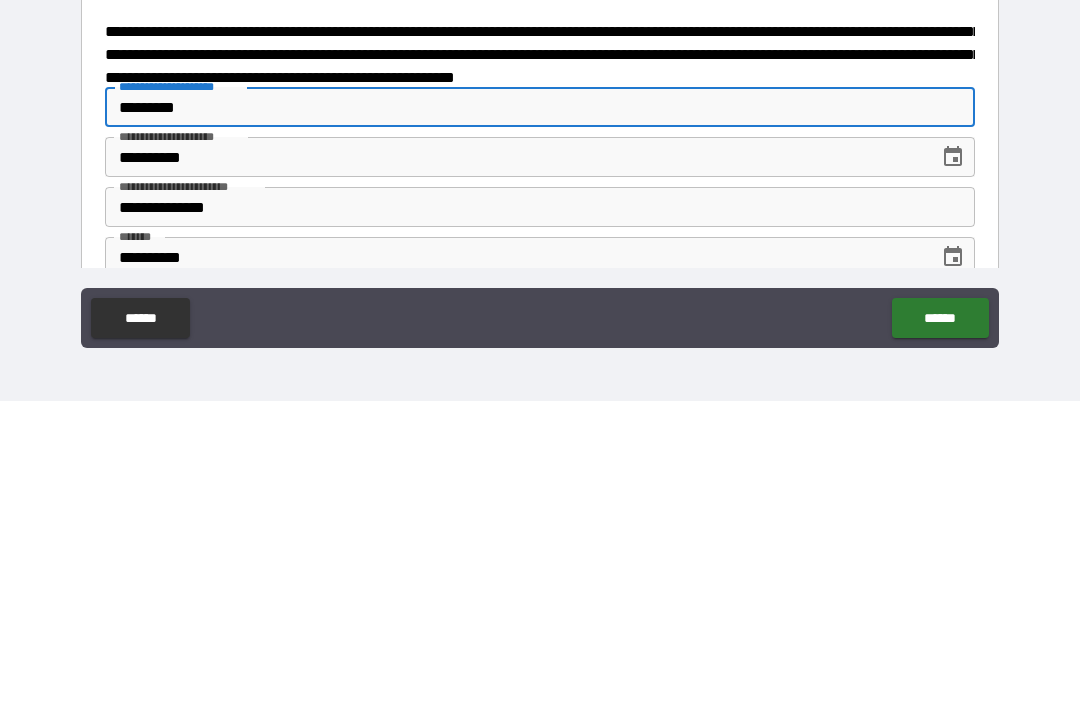 type on "**********" 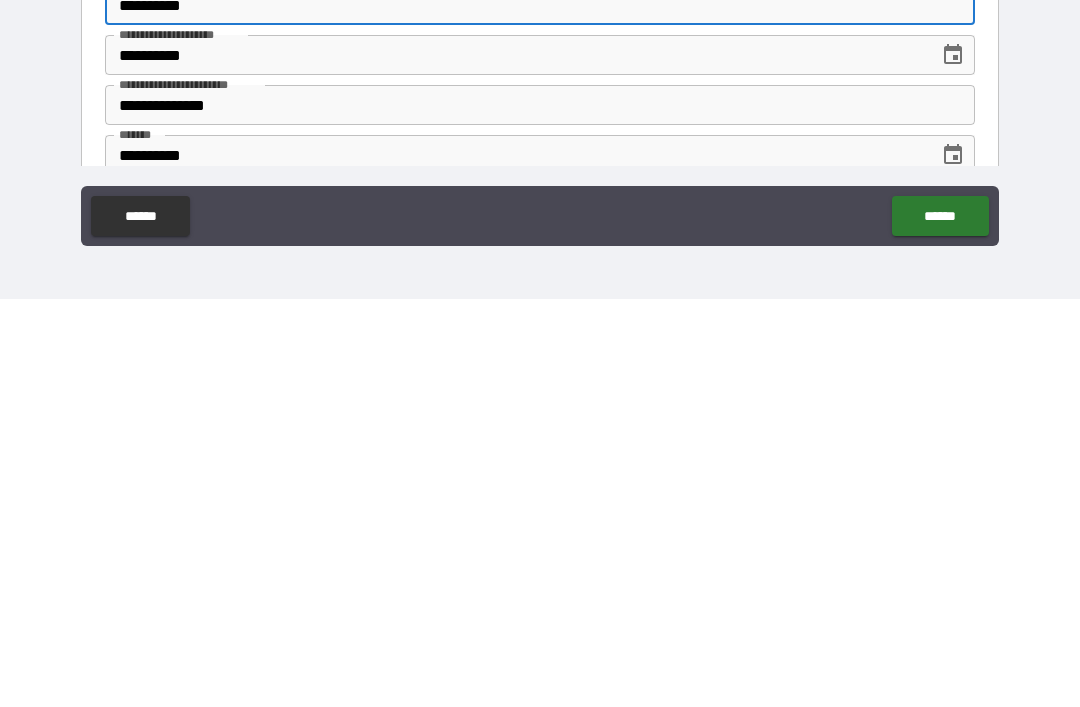 click on "******" at bounding box center (940, 624) 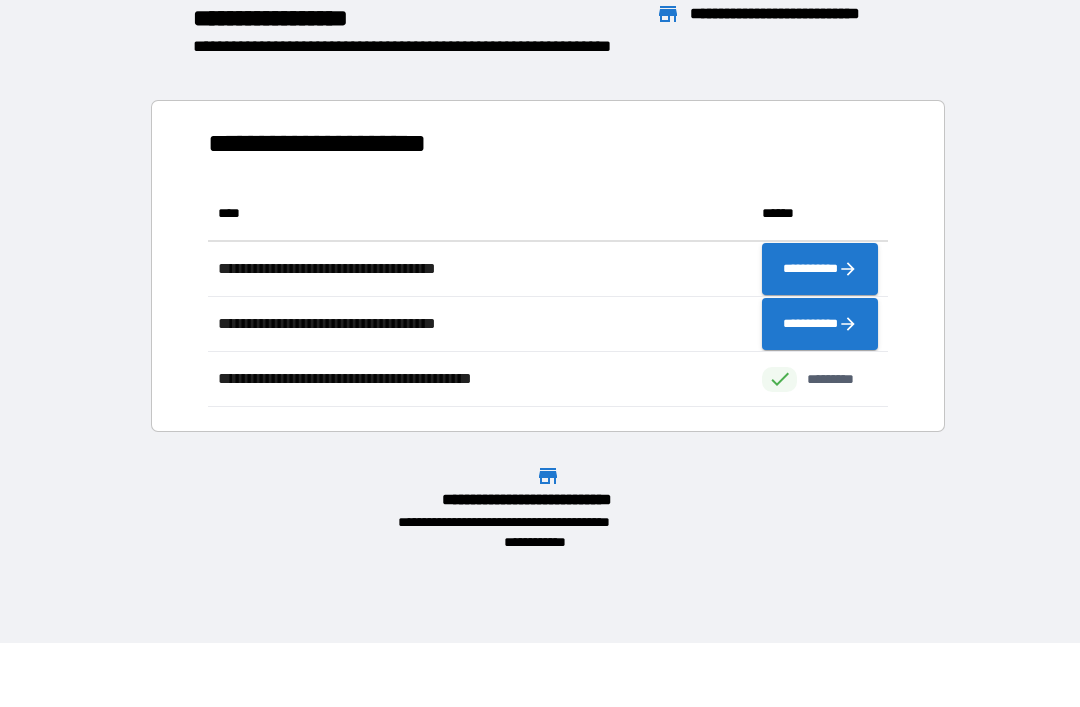 scroll, scrollTop: 221, scrollLeft: 680, axis: both 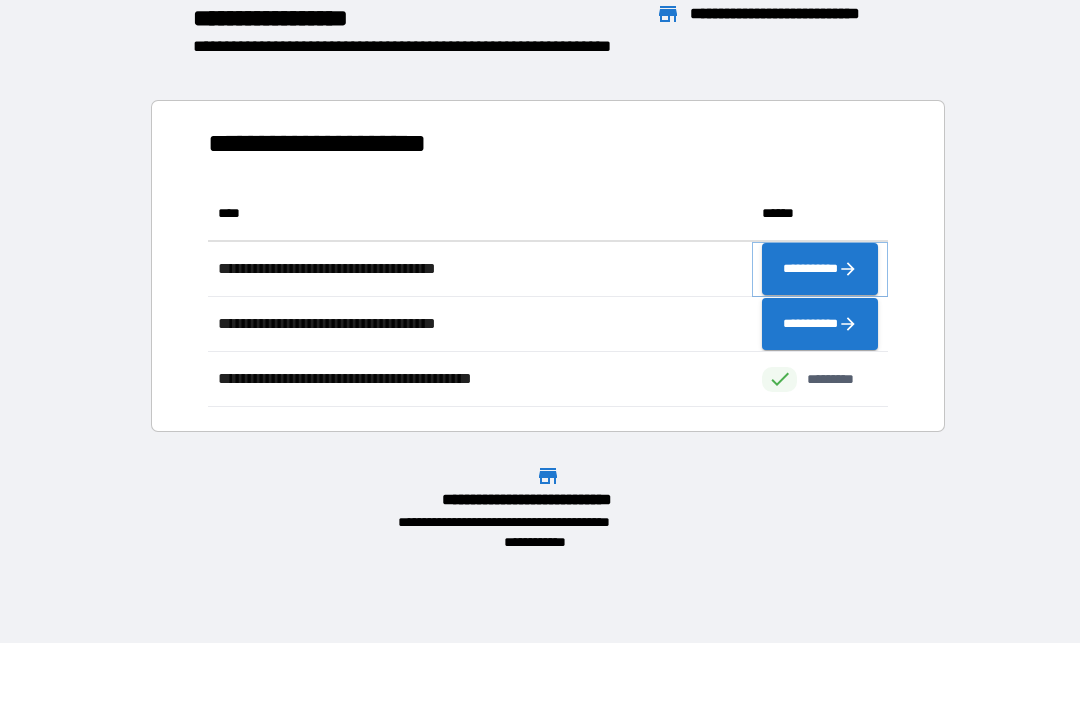 click on "**********" at bounding box center (820, 269) 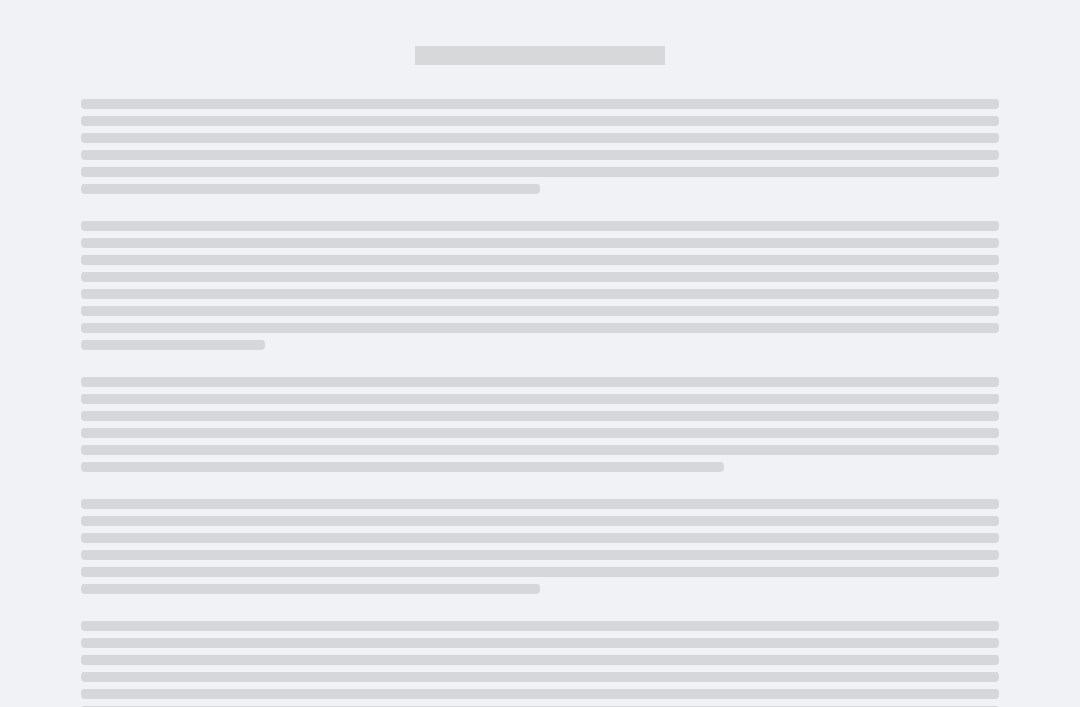scroll, scrollTop: 0, scrollLeft: 0, axis: both 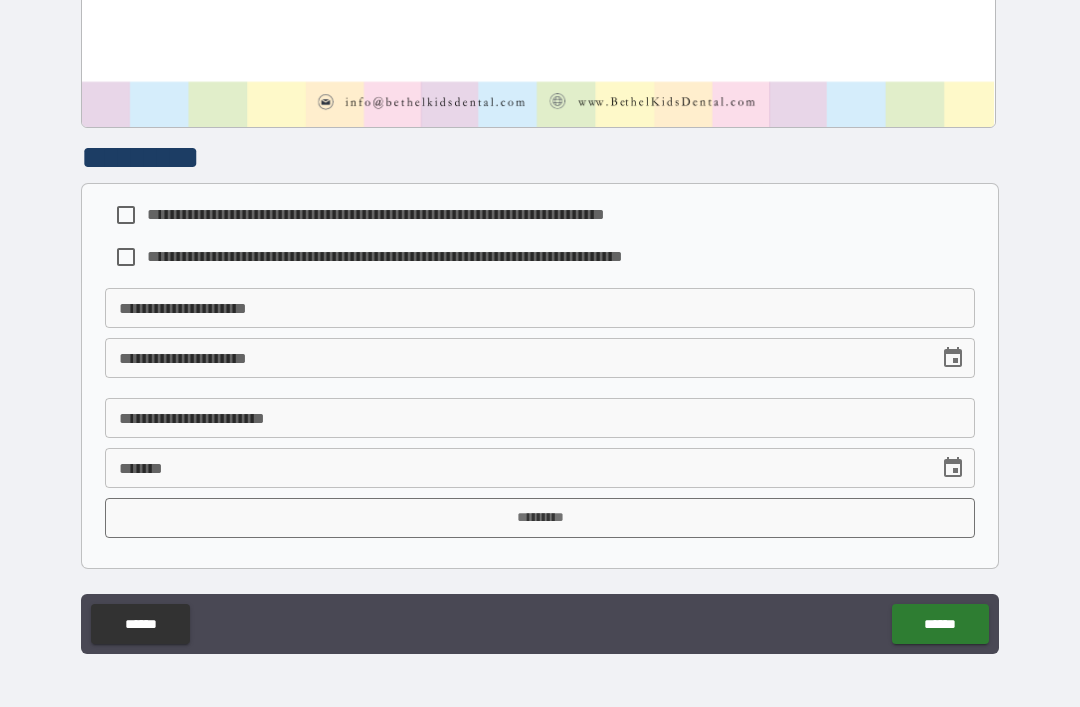 click on "**********" at bounding box center (540, 308) 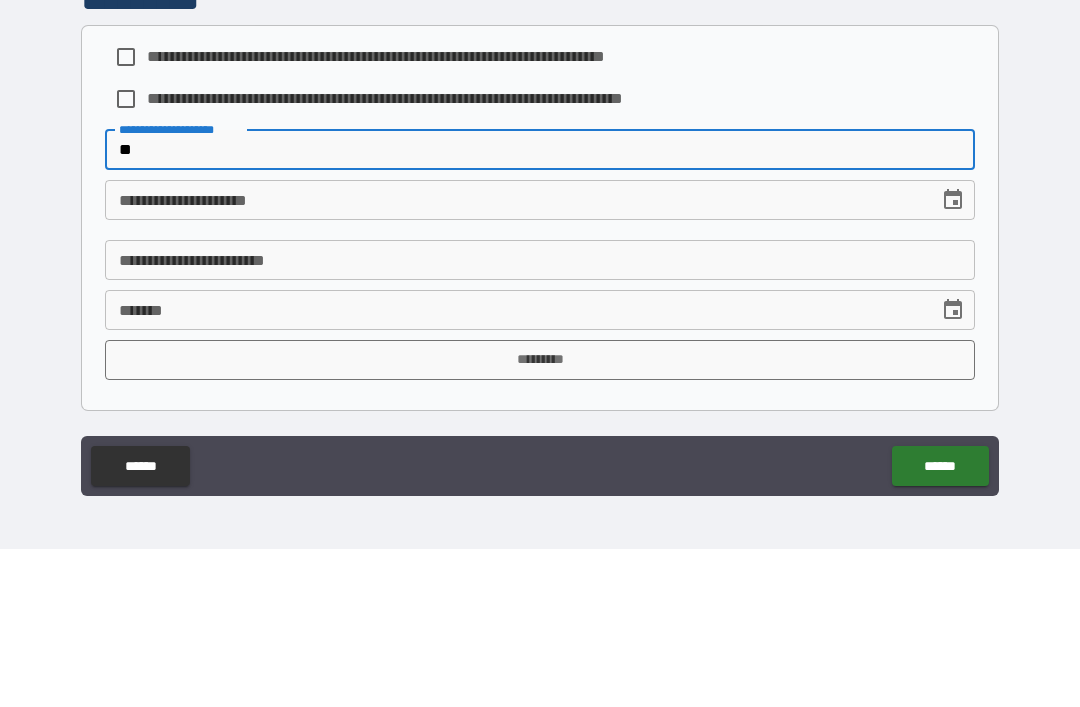type on "*" 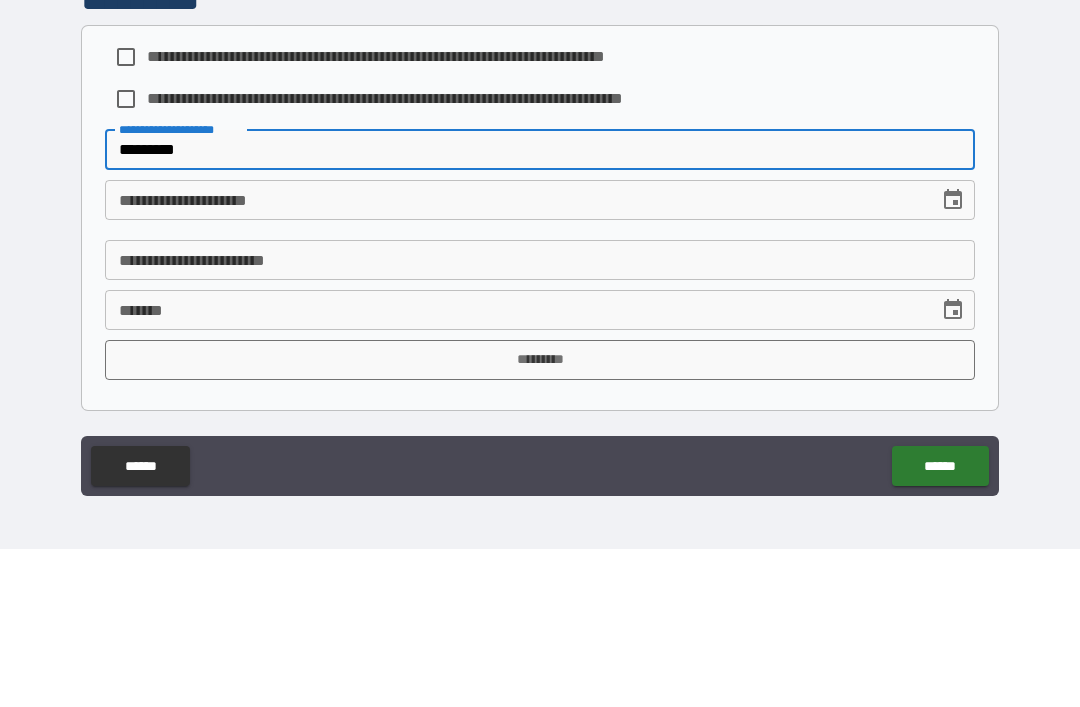 type on "*********" 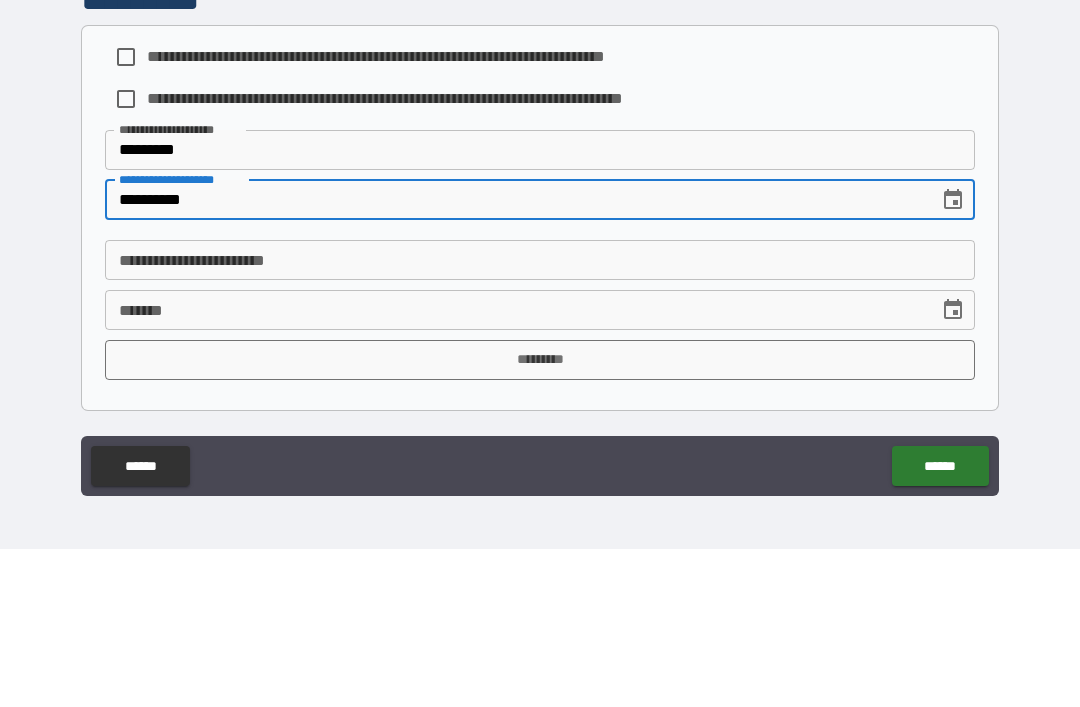 type on "**********" 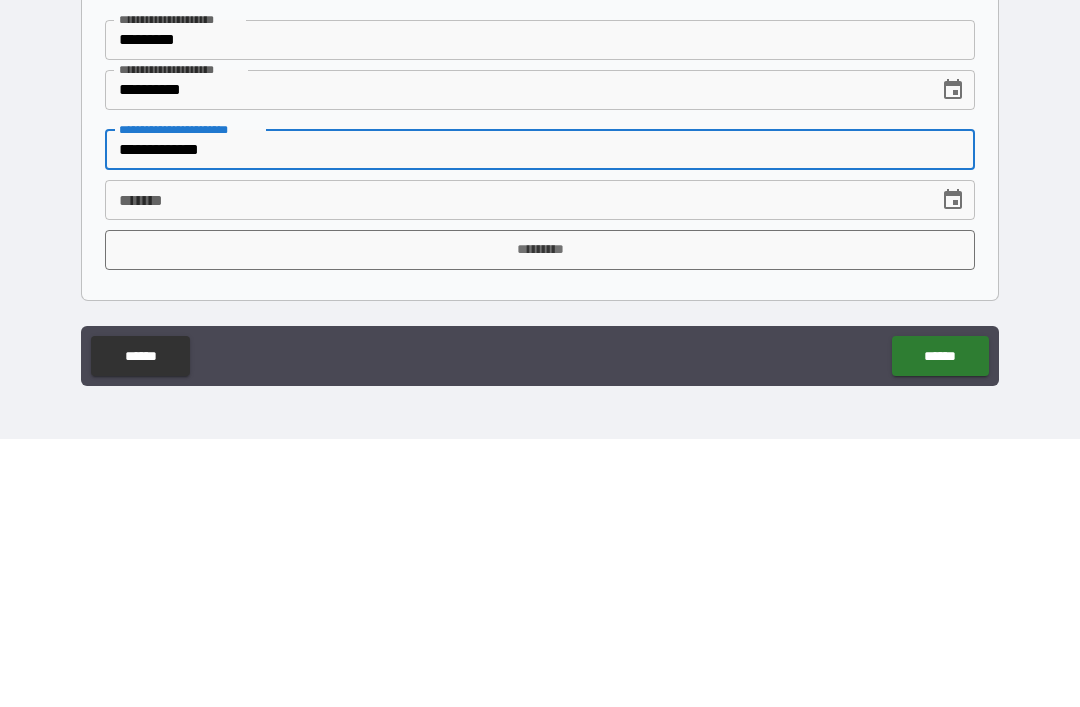 type on "**********" 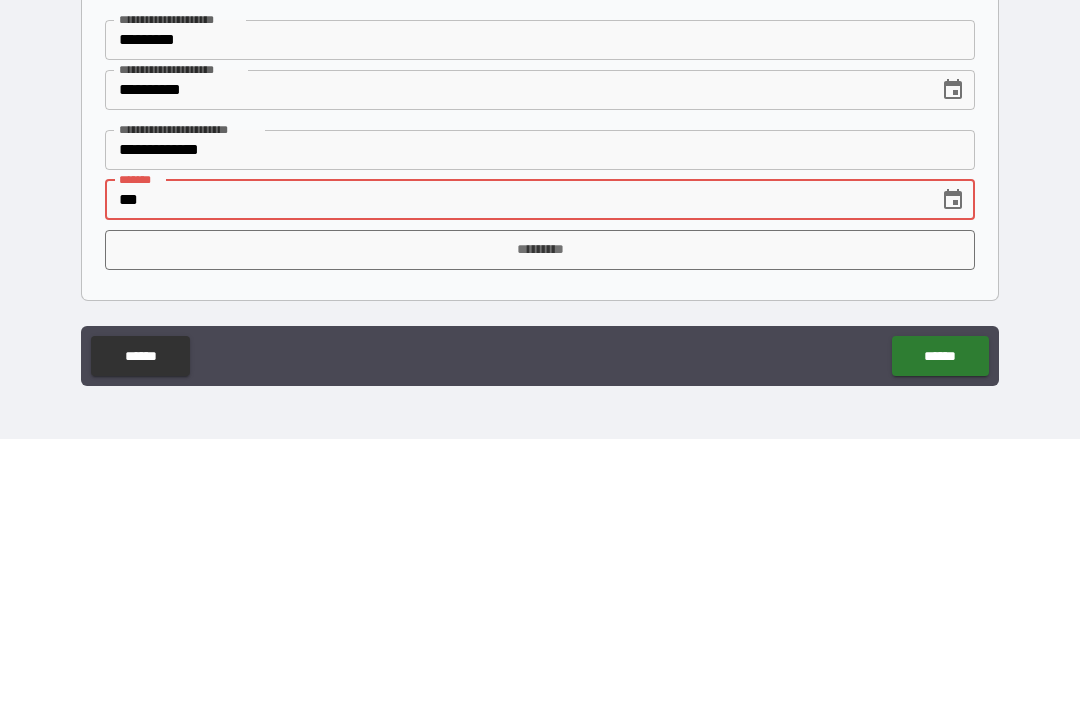 type on "*" 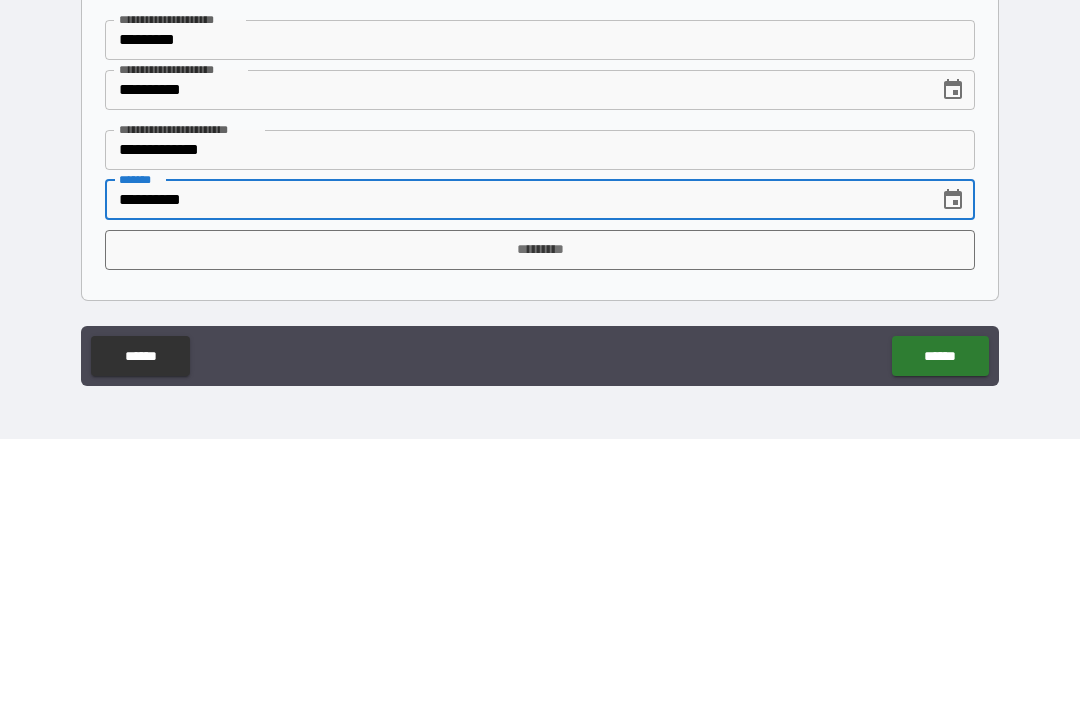 type on "**********" 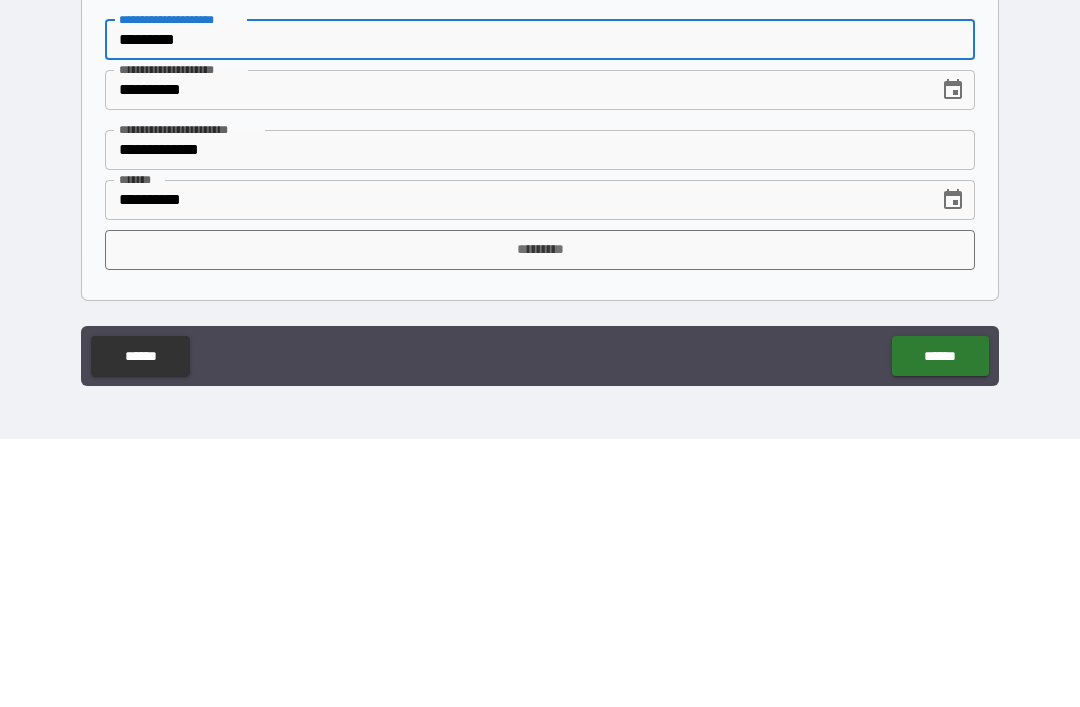 click on "**********" at bounding box center [515, 358] 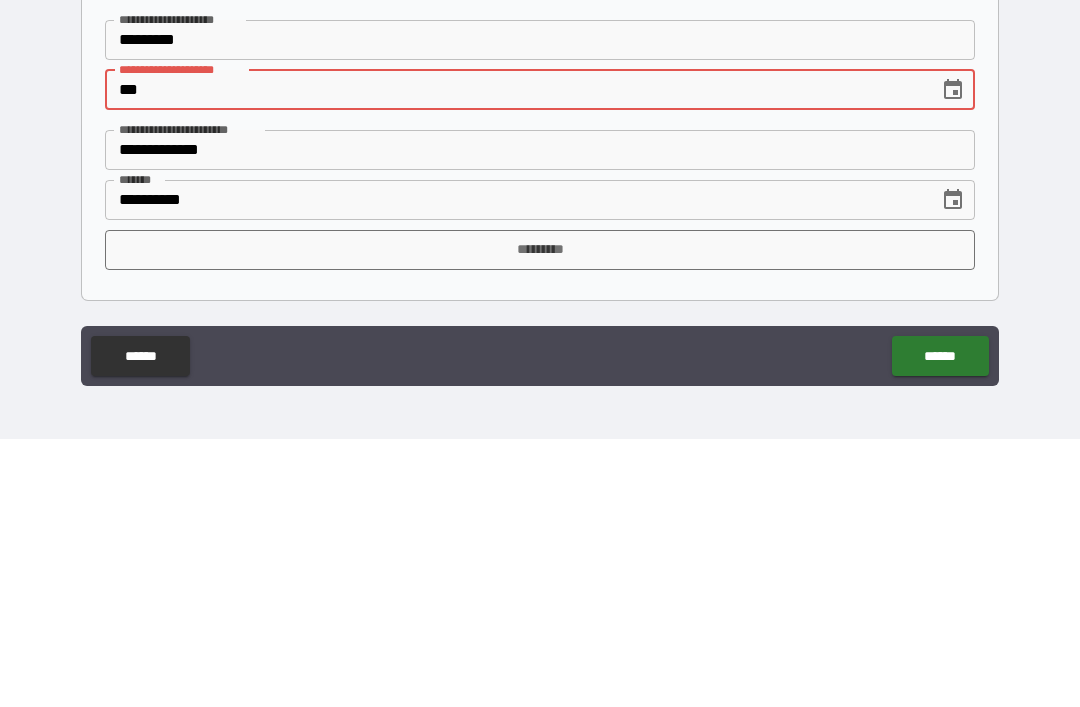 type on "*" 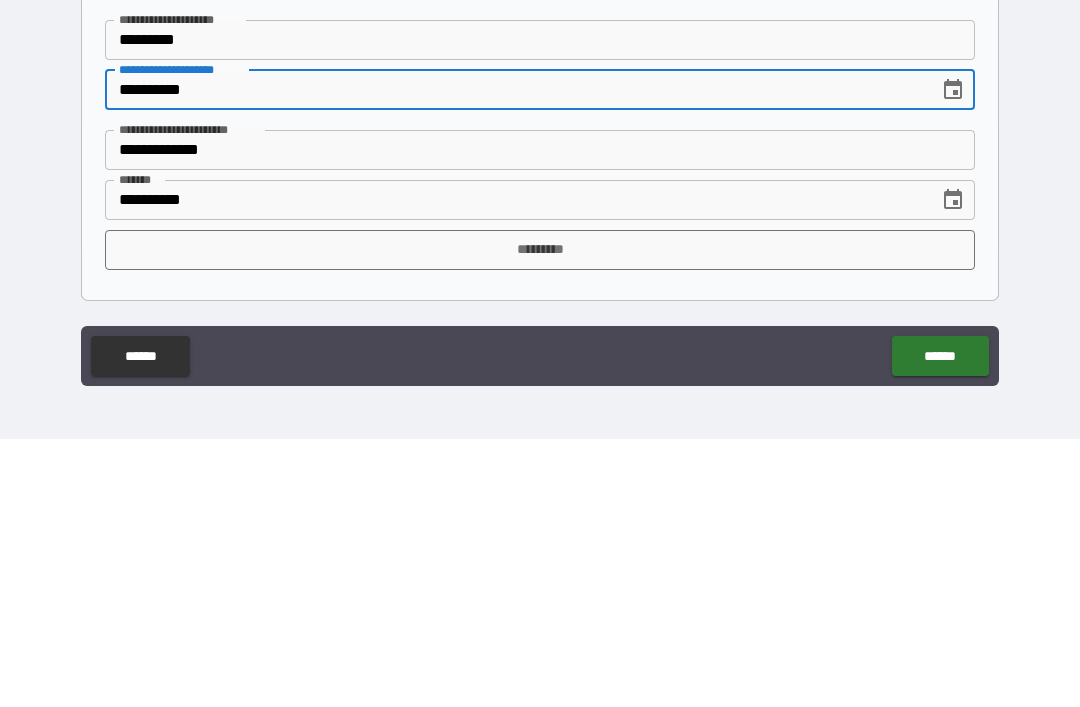 type on "**********" 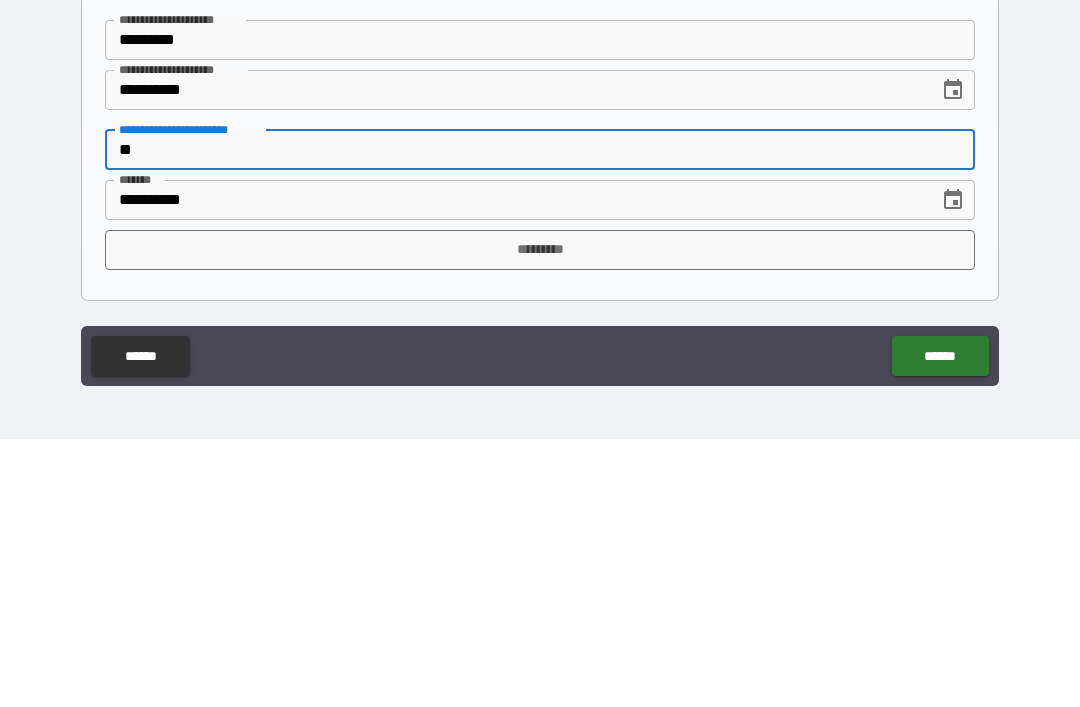type on "*" 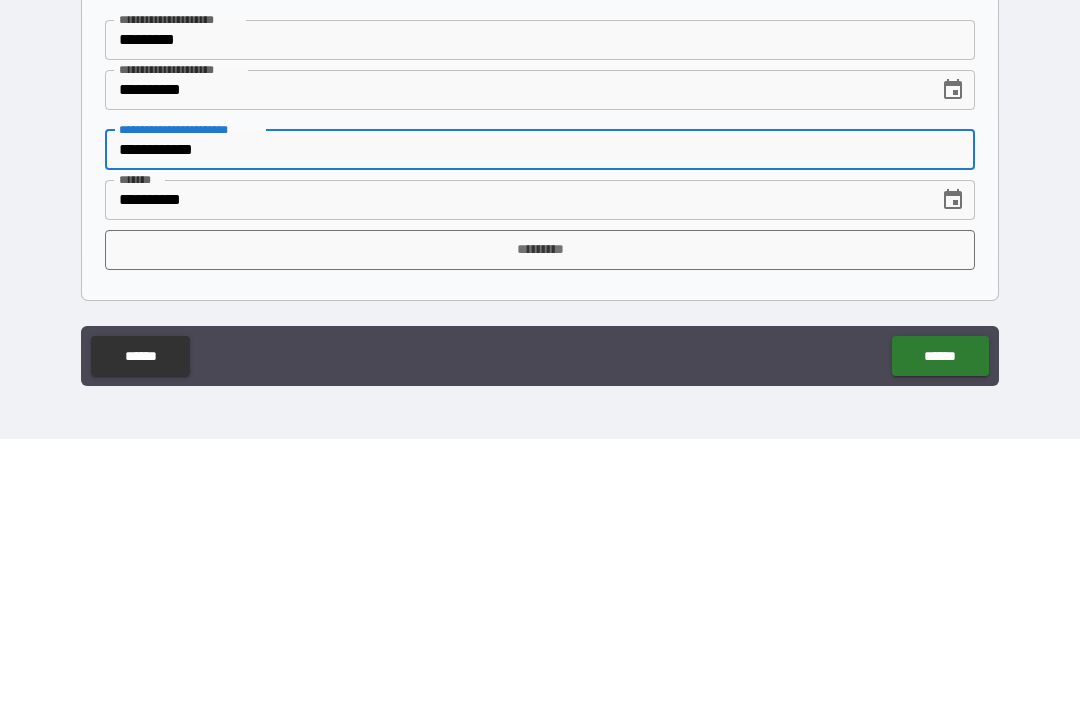 type on "**********" 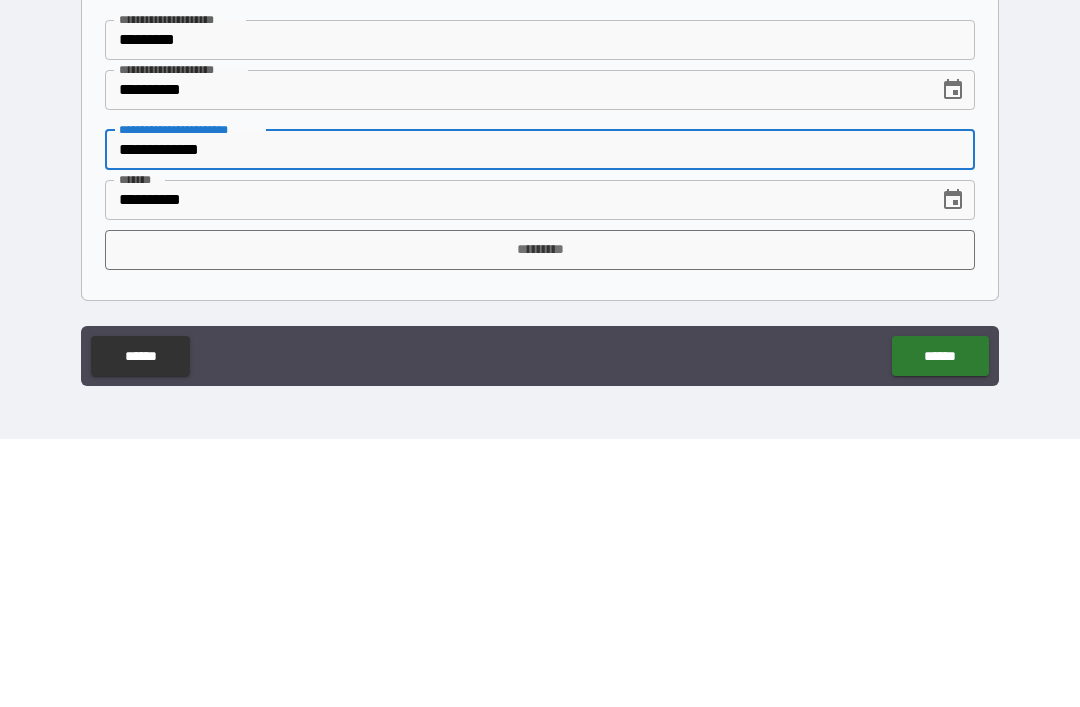 click on "*********" at bounding box center [540, 308] 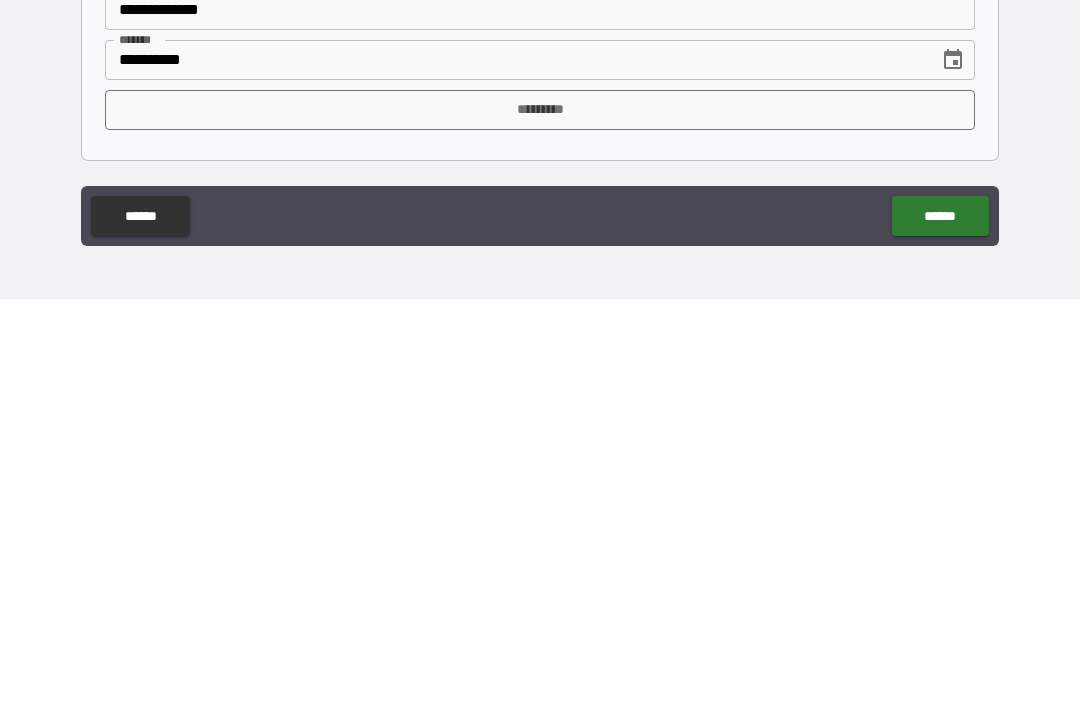 click on "******" at bounding box center [940, 624] 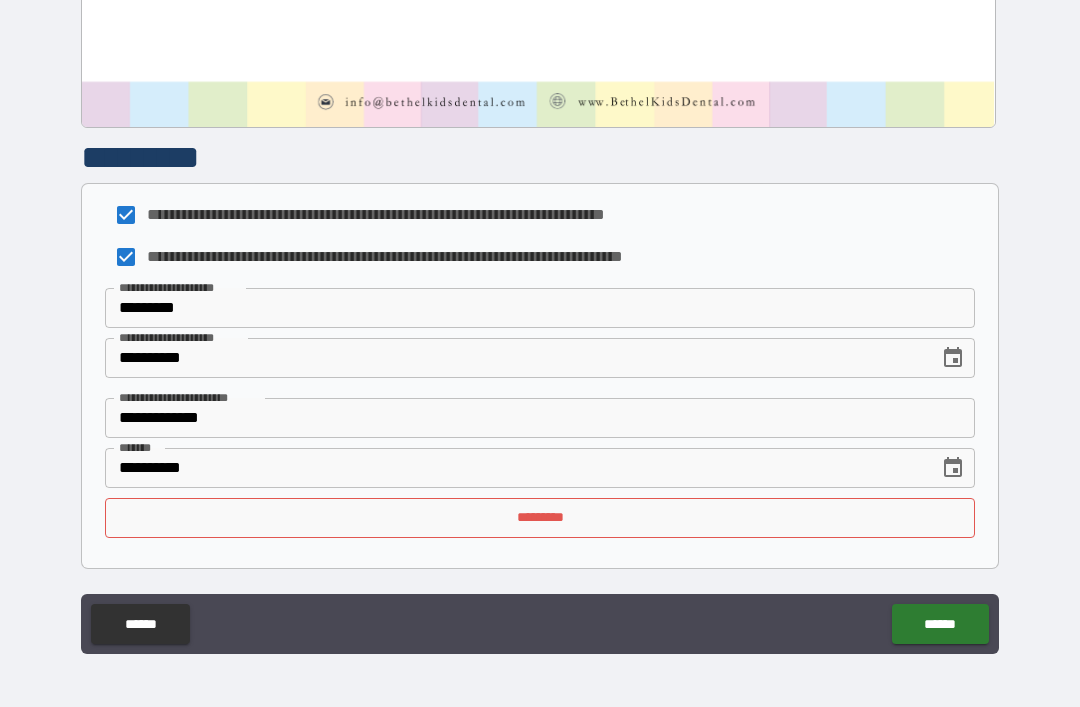 scroll, scrollTop: 1074, scrollLeft: 0, axis: vertical 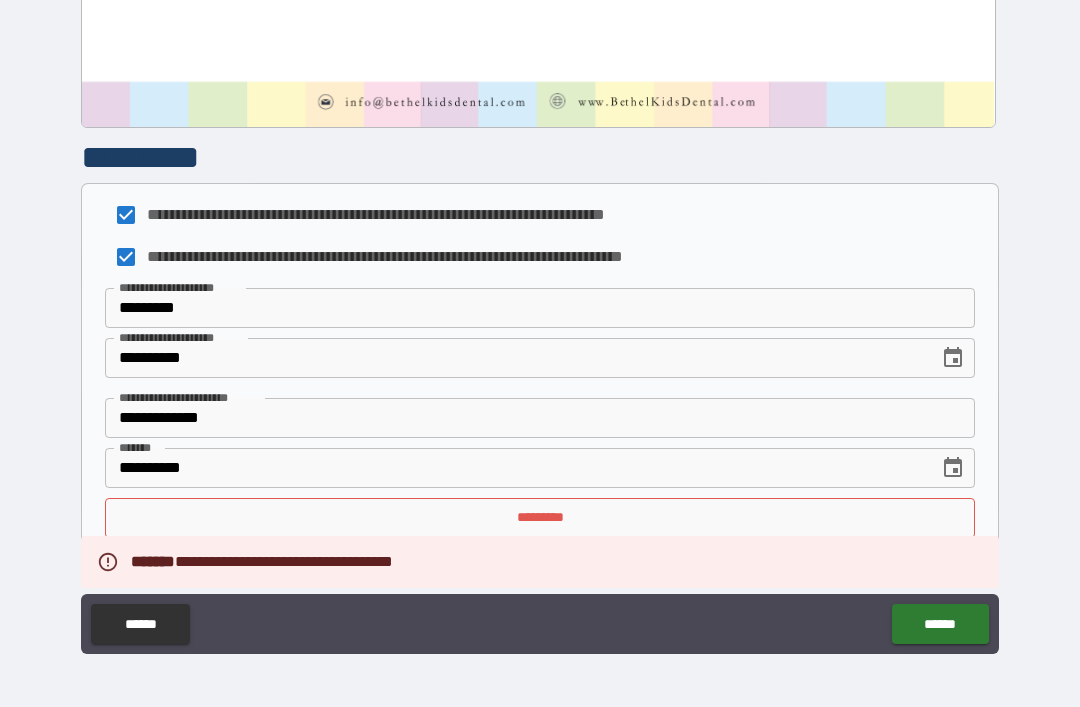 click on "******" at bounding box center (940, 624) 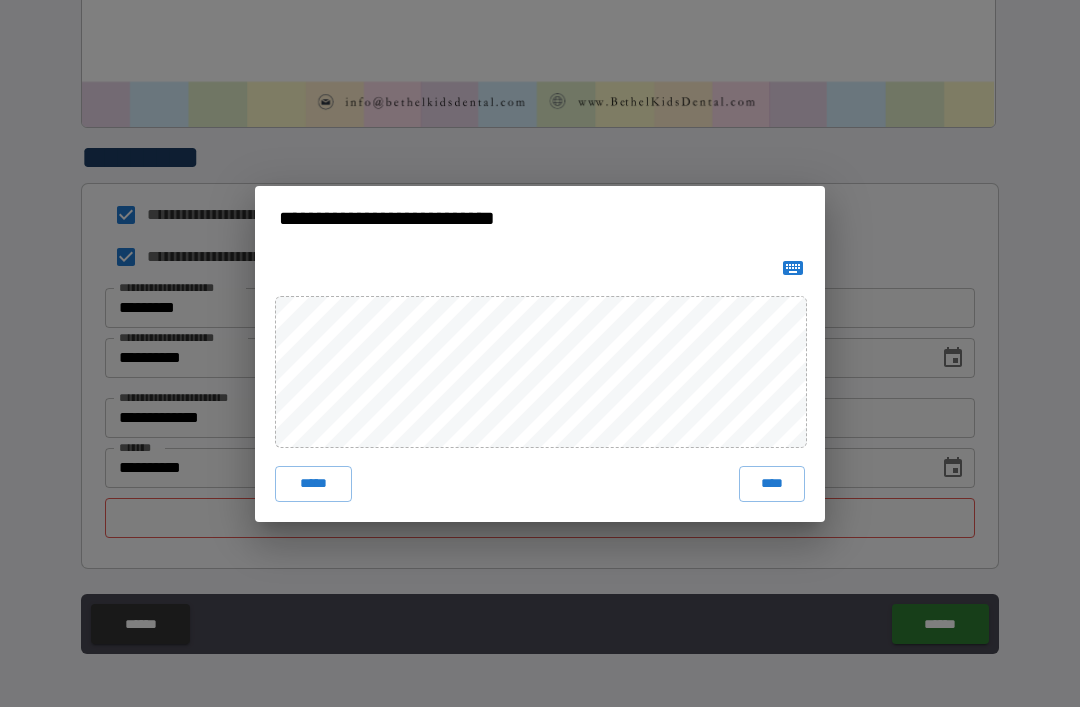 click on "*****" at bounding box center (313, 484) 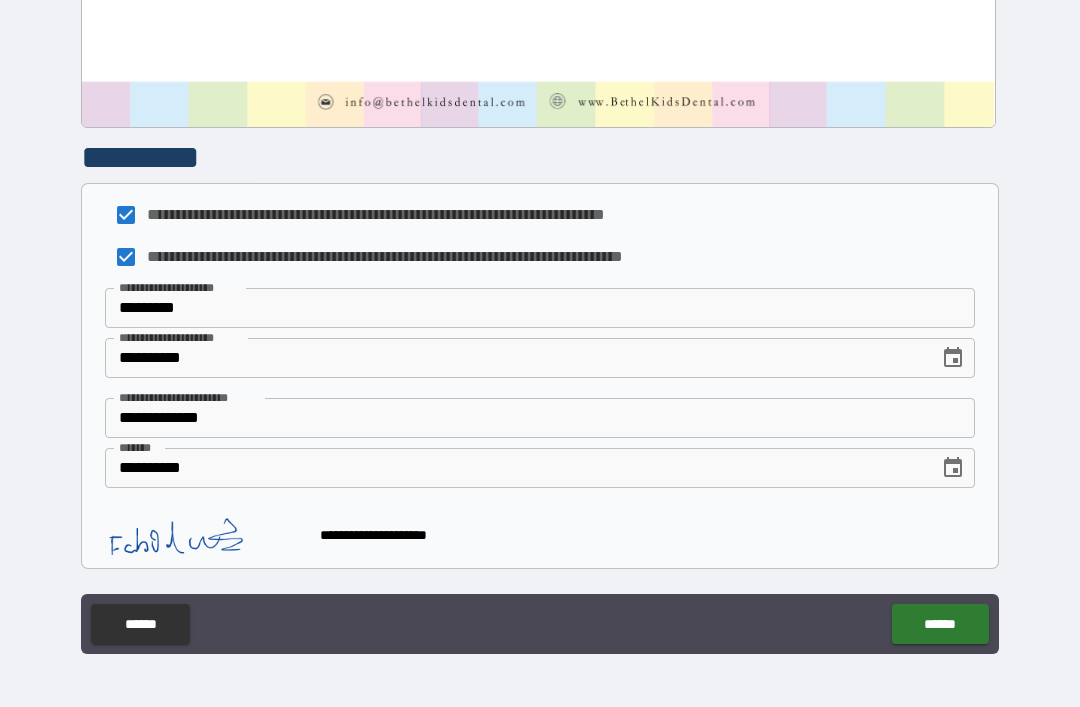 scroll, scrollTop: 1064, scrollLeft: 0, axis: vertical 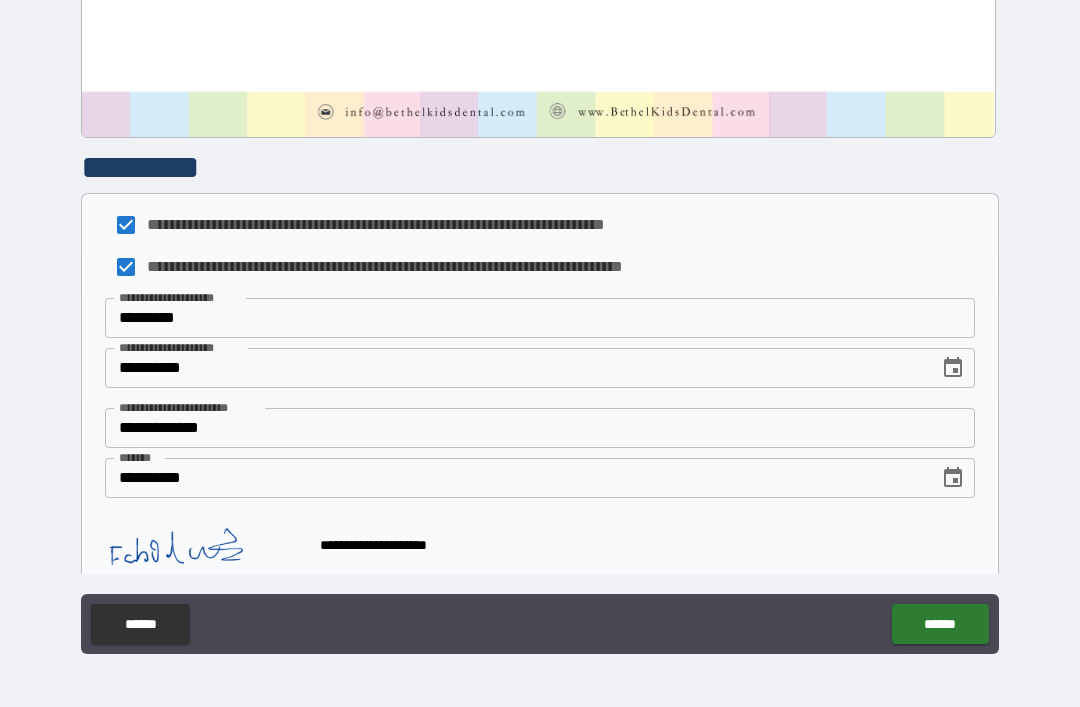 click on "******" at bounding box center [940, 624] 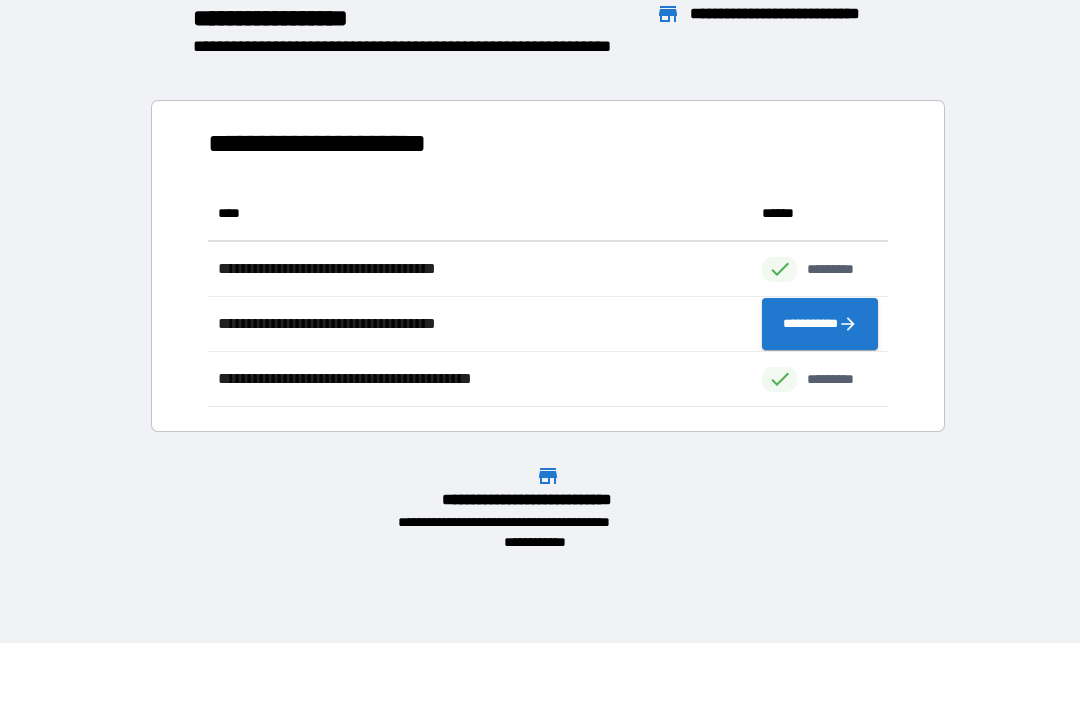 scroll, scrollTop: 1, scrollLeft: 1, axis: both 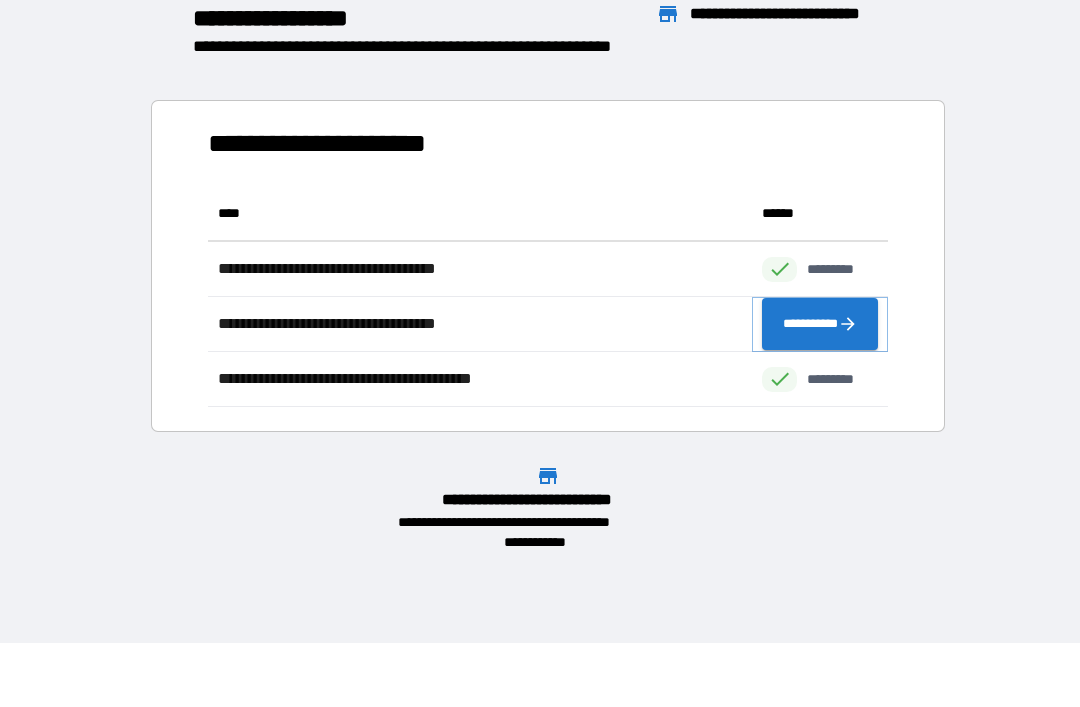 click on "**********" at bounding box center (820, 324) 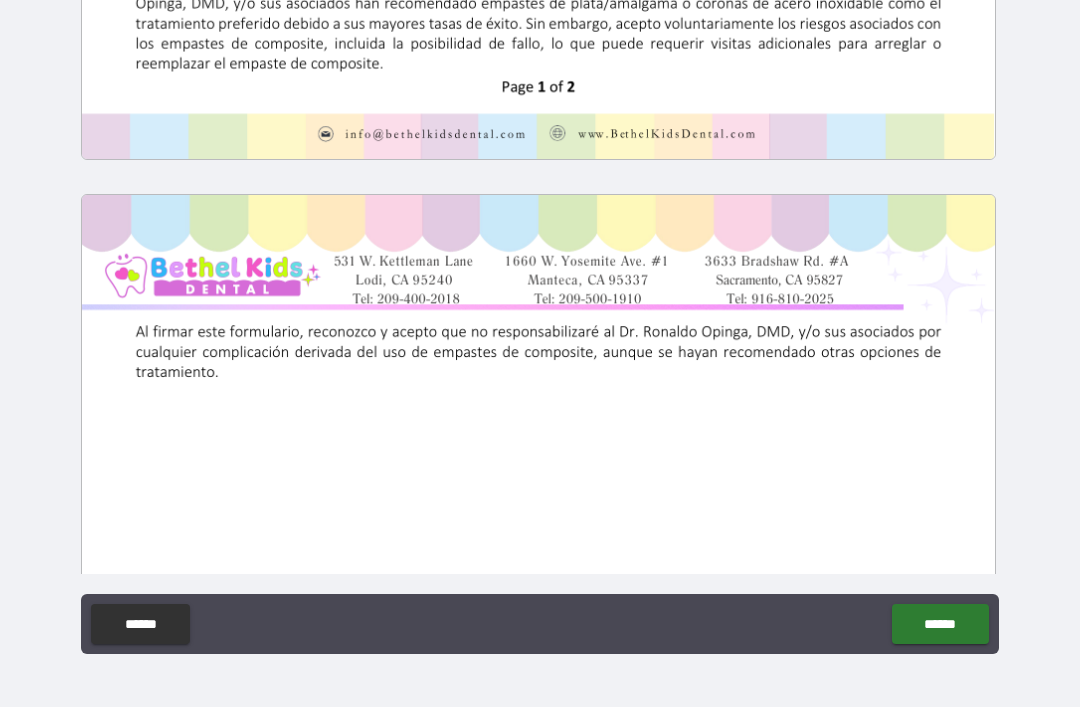 click on "******" at bounding box center (940, 624) 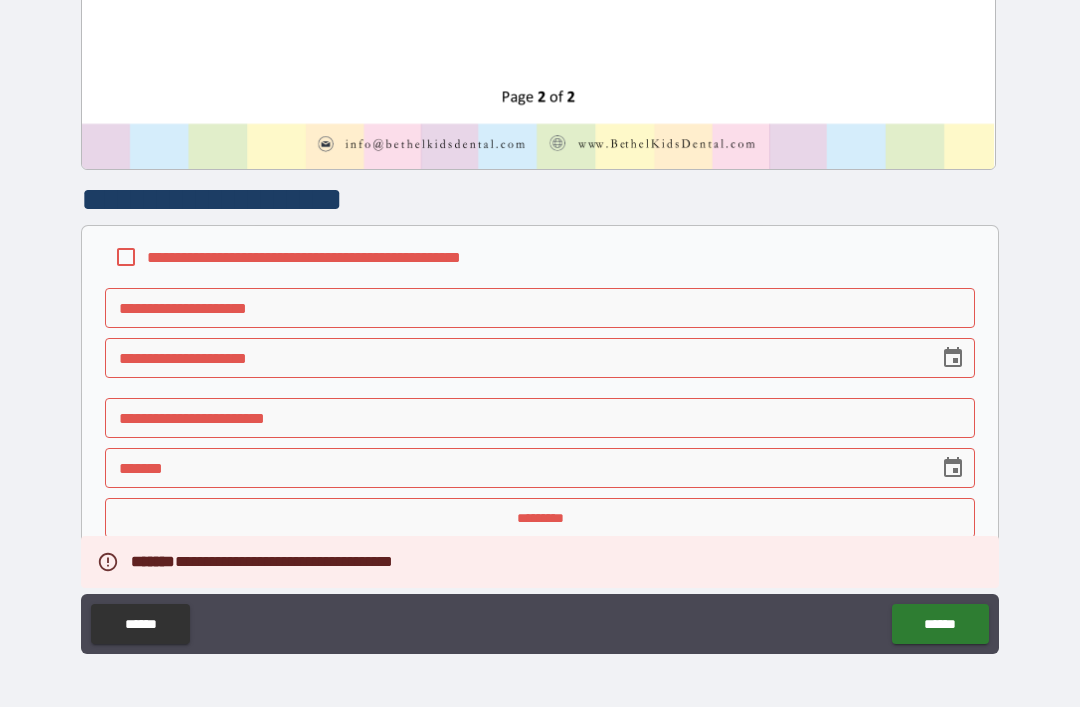scroll, scrollTop: 2250, scrollLeft: 0, axis: vertical 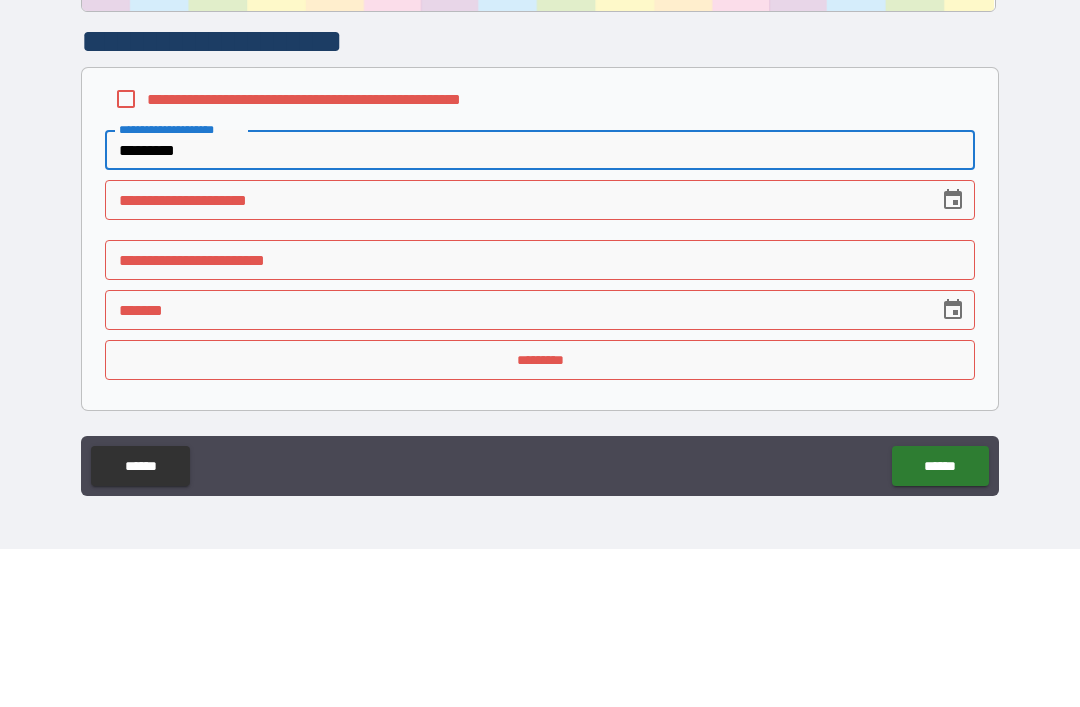 type on "*********" 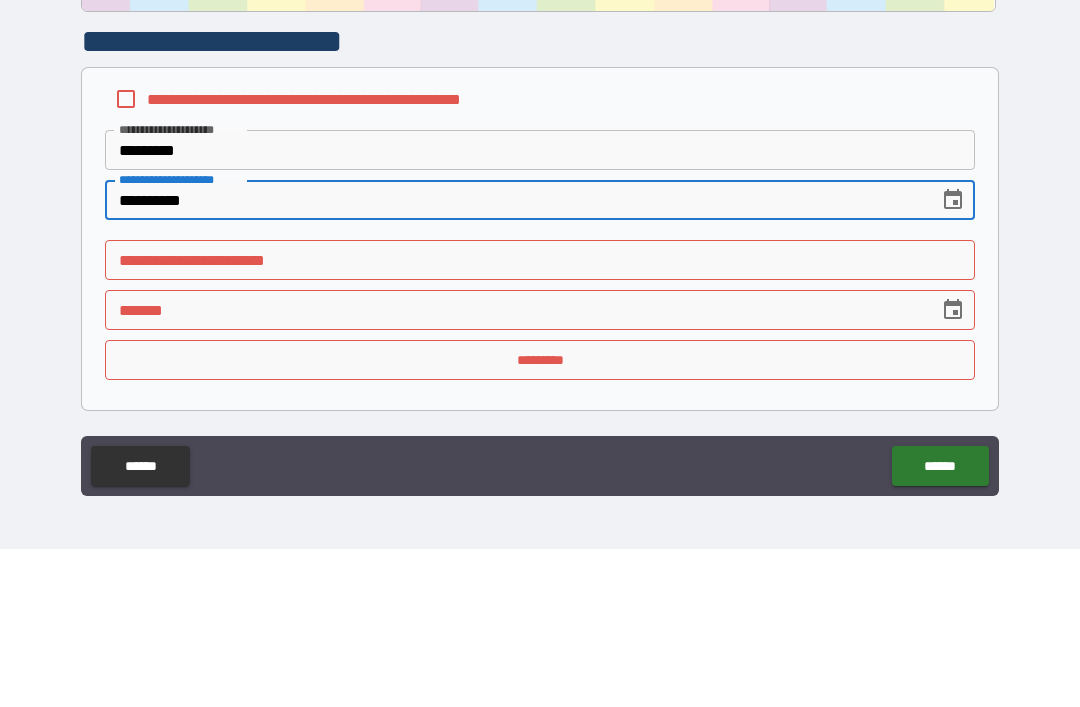 type on "**********" 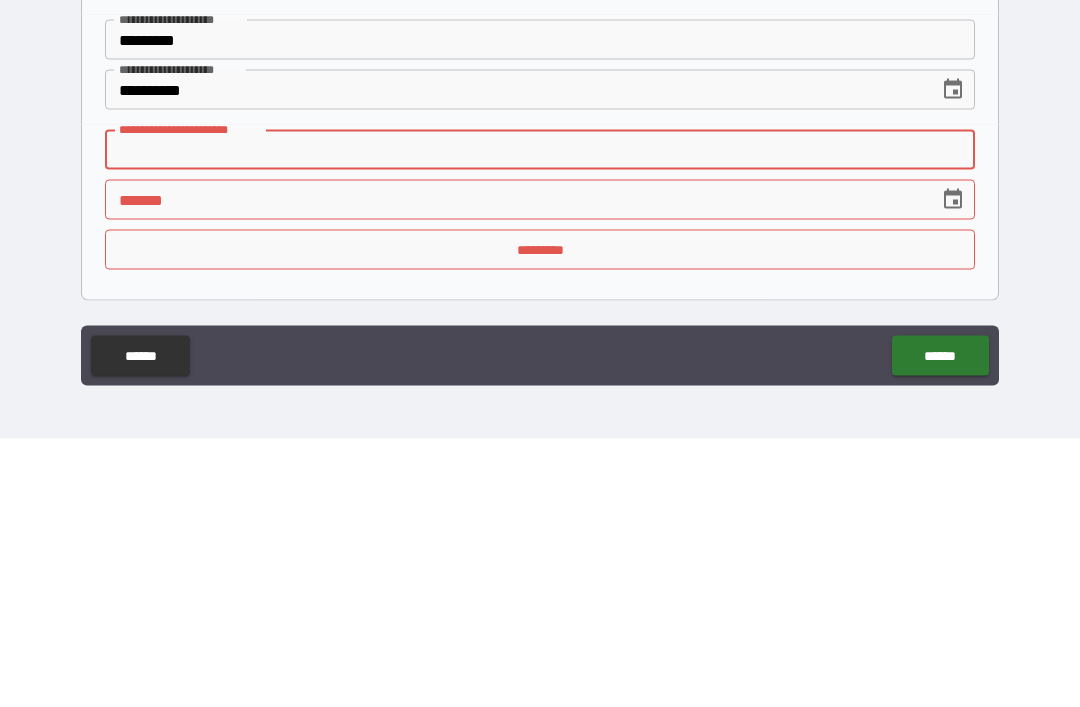 type on "*" 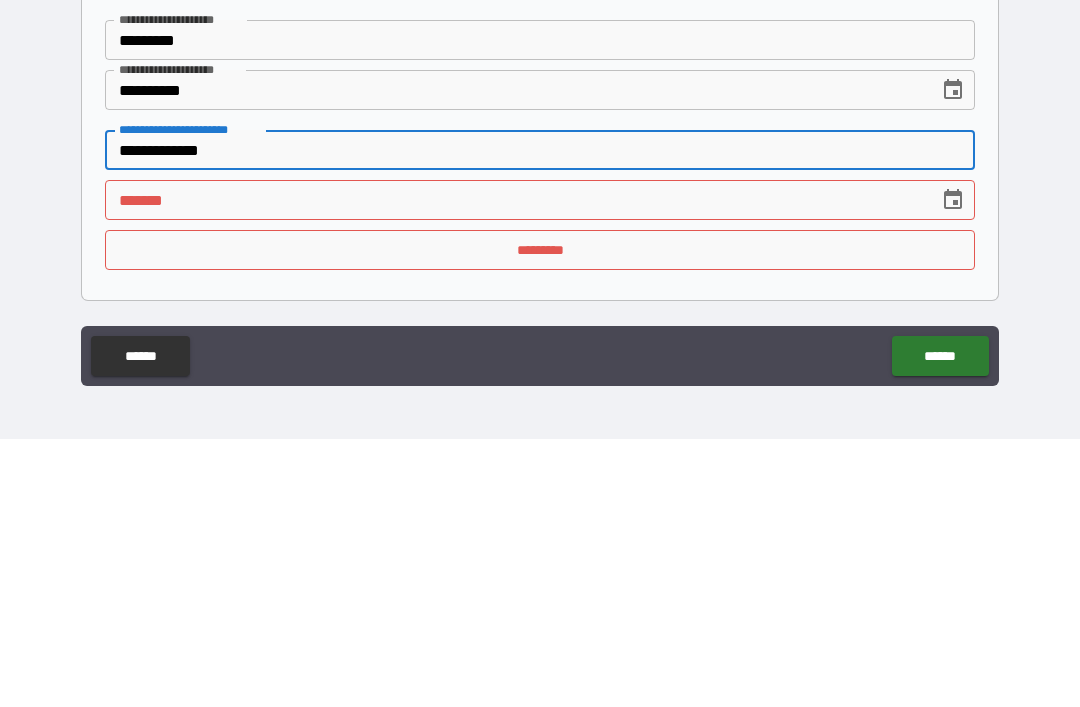 type on "**********" 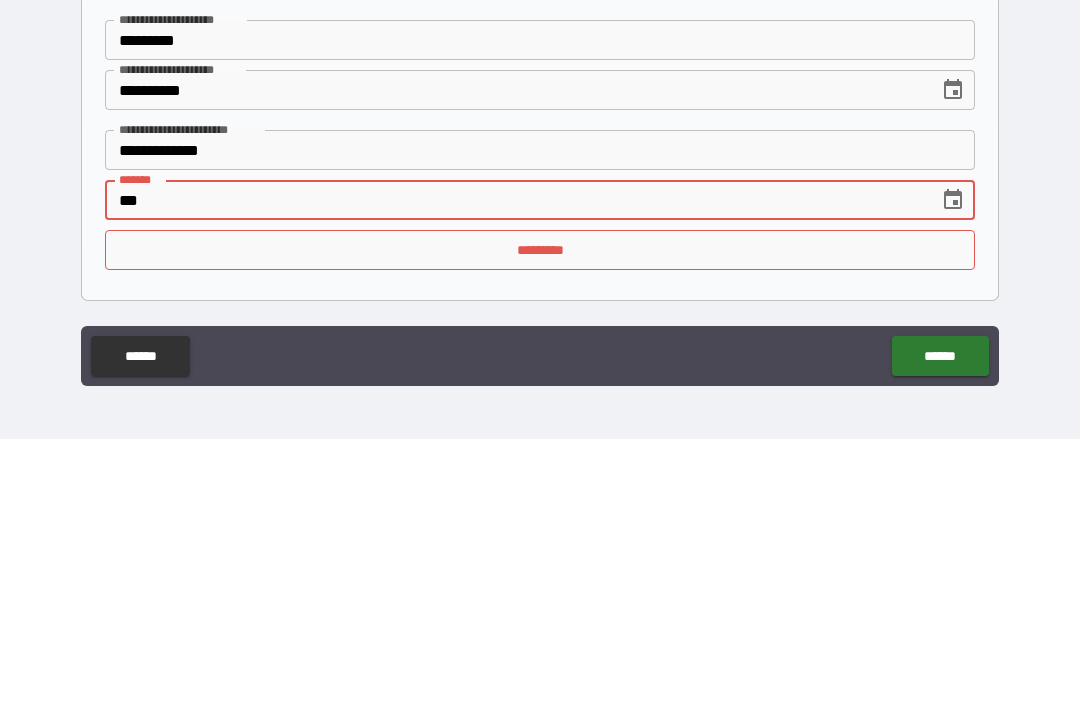 type on "*" 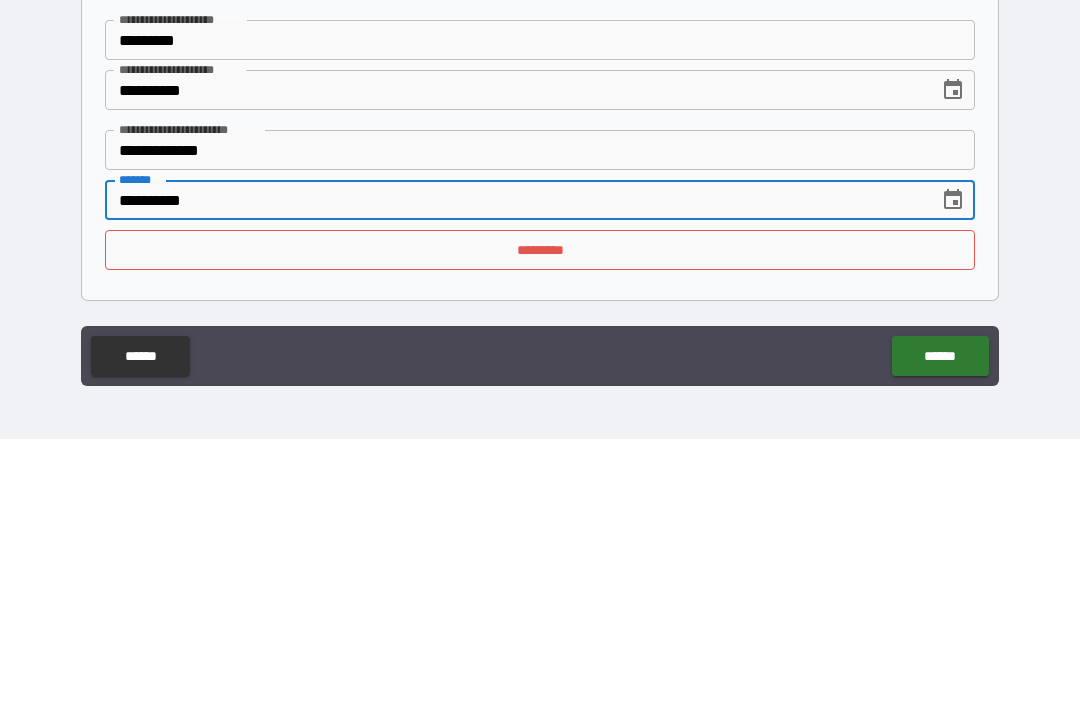 type on "**********" 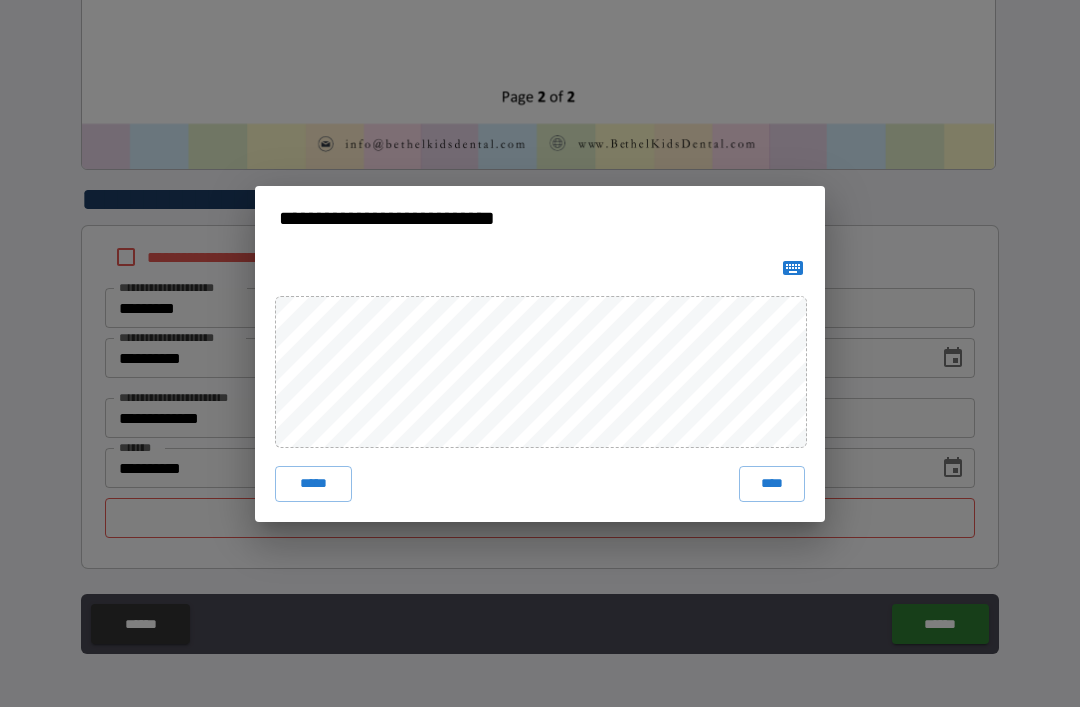 click on "****" at bounding box center [772, 484] 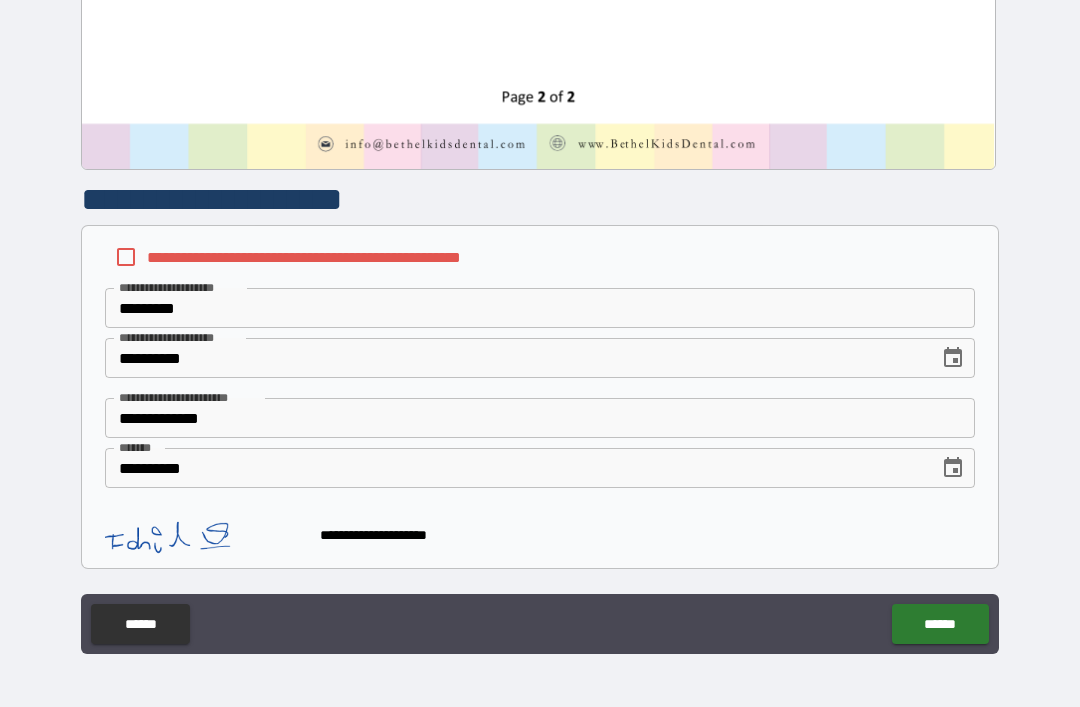 scroll, scrollTop: 2240, scrollLeft: 0, axis: vertical 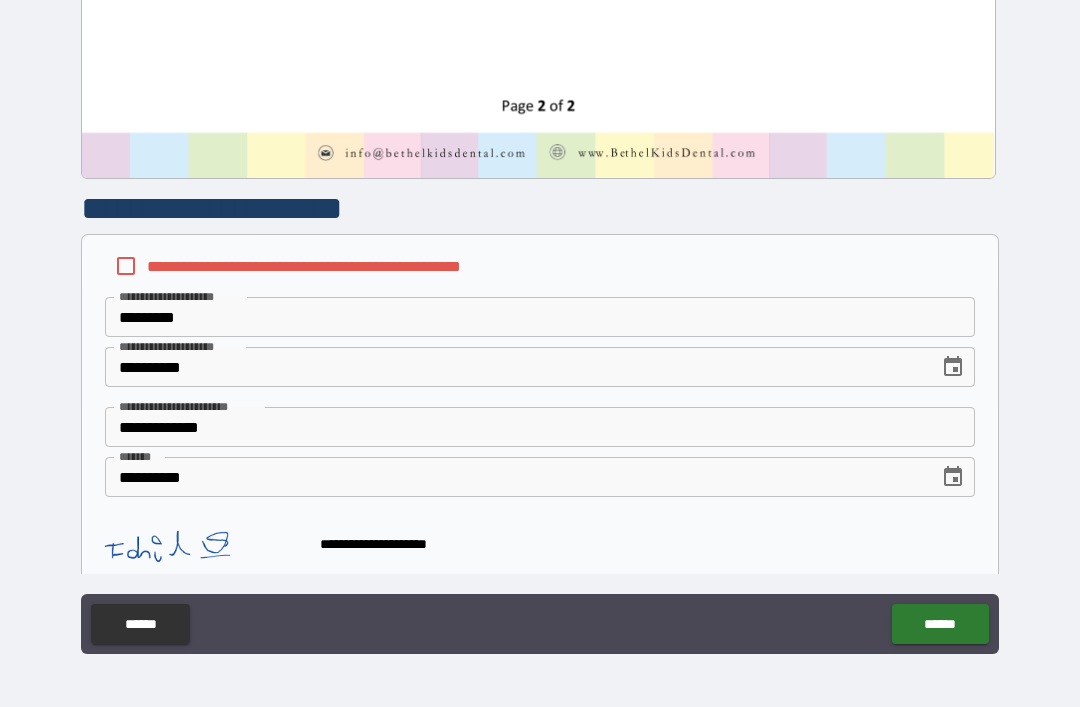 click on "******" at bounding box center (940, 624) 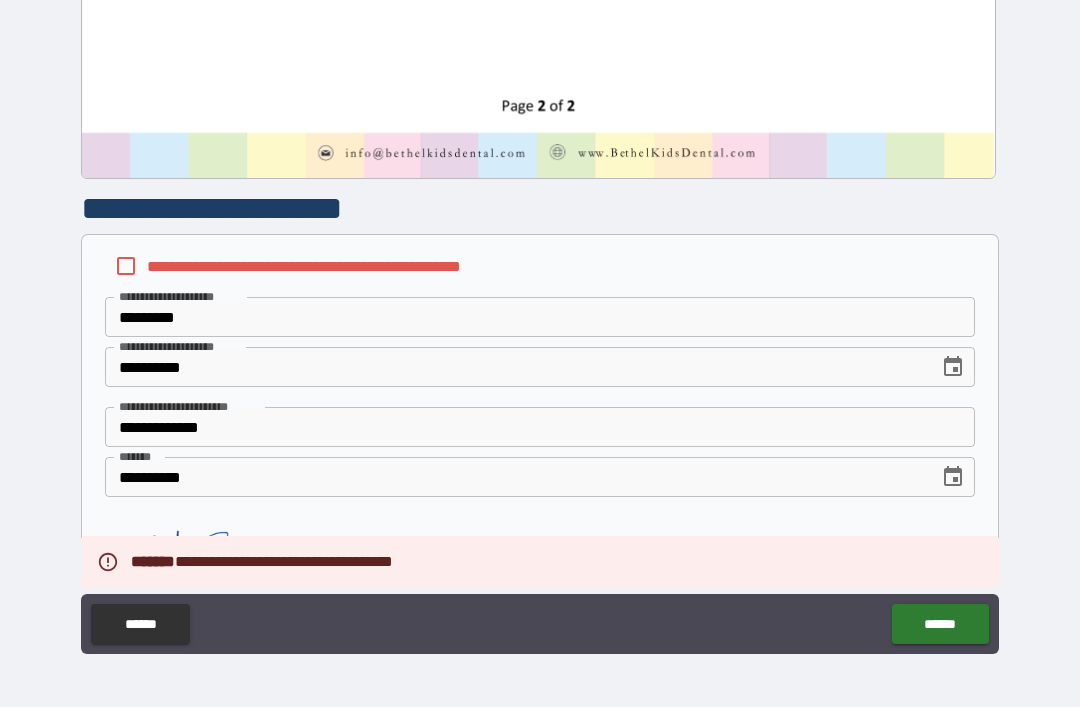 click on "******" at bounding box center [940, 624] 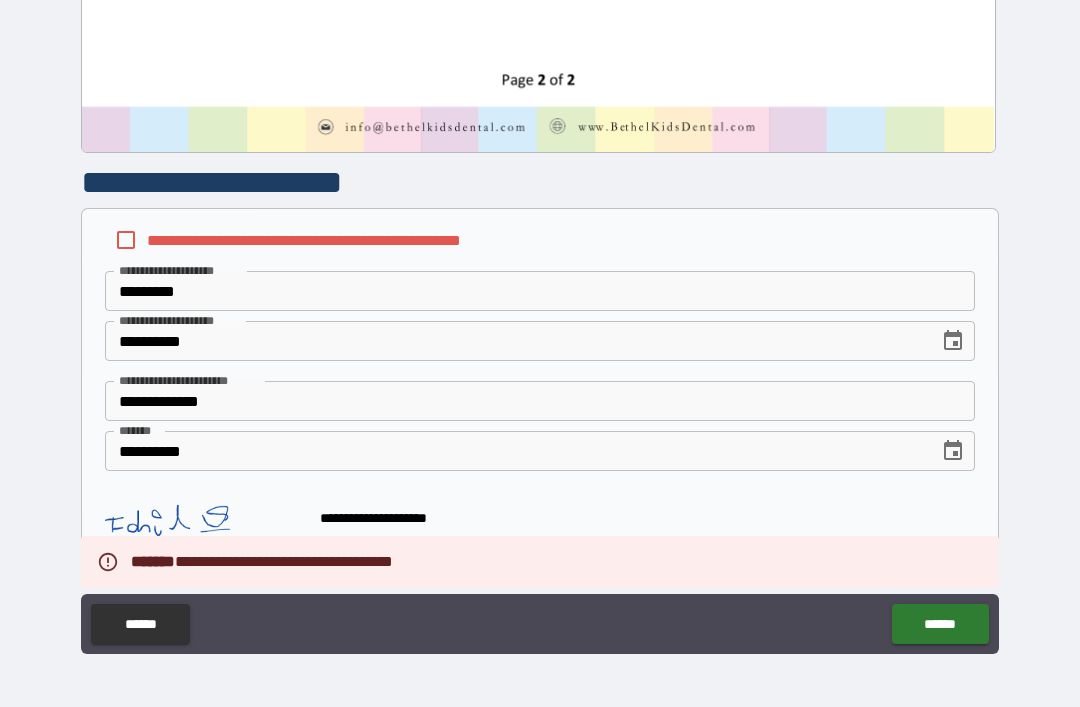 scroll, scrollTop: 2267, scrollLeft: 0, axis: vertical 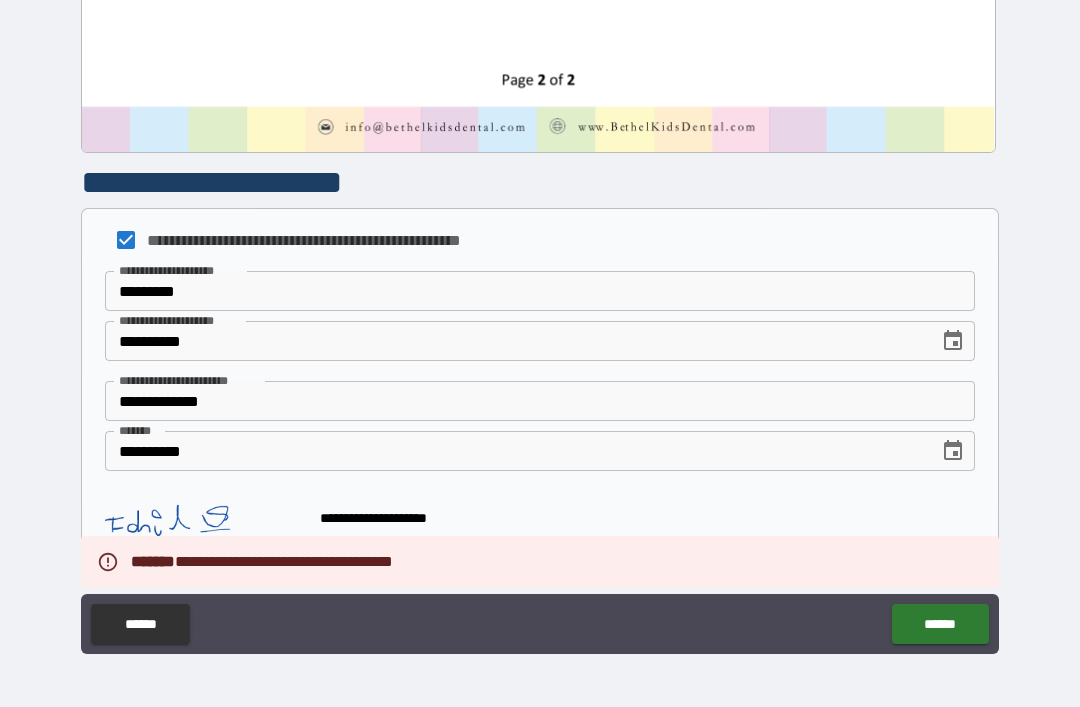 click on "******" at bounding box center (940, 624) 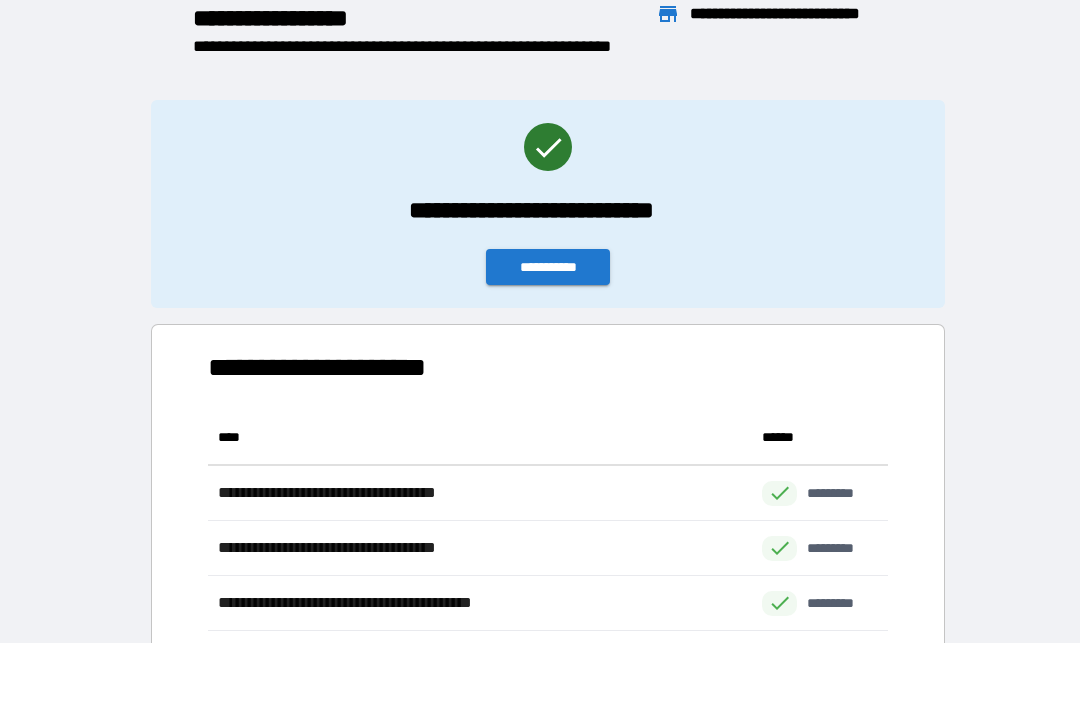 scroll, scrollTop: 221, scrollLeft: 680, axis: both 